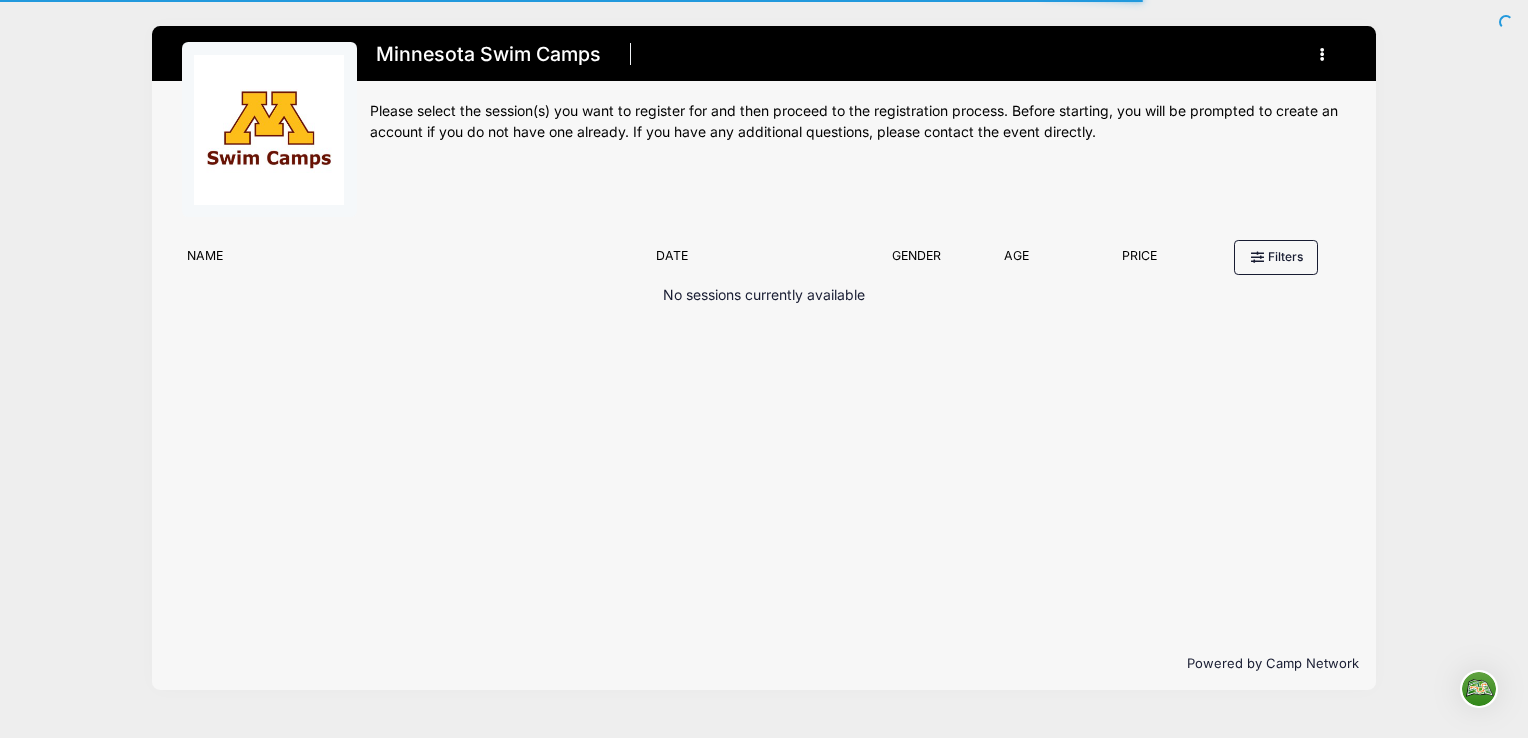 scroll, scrollTop: 0, scrollLeft: 0, axis: both 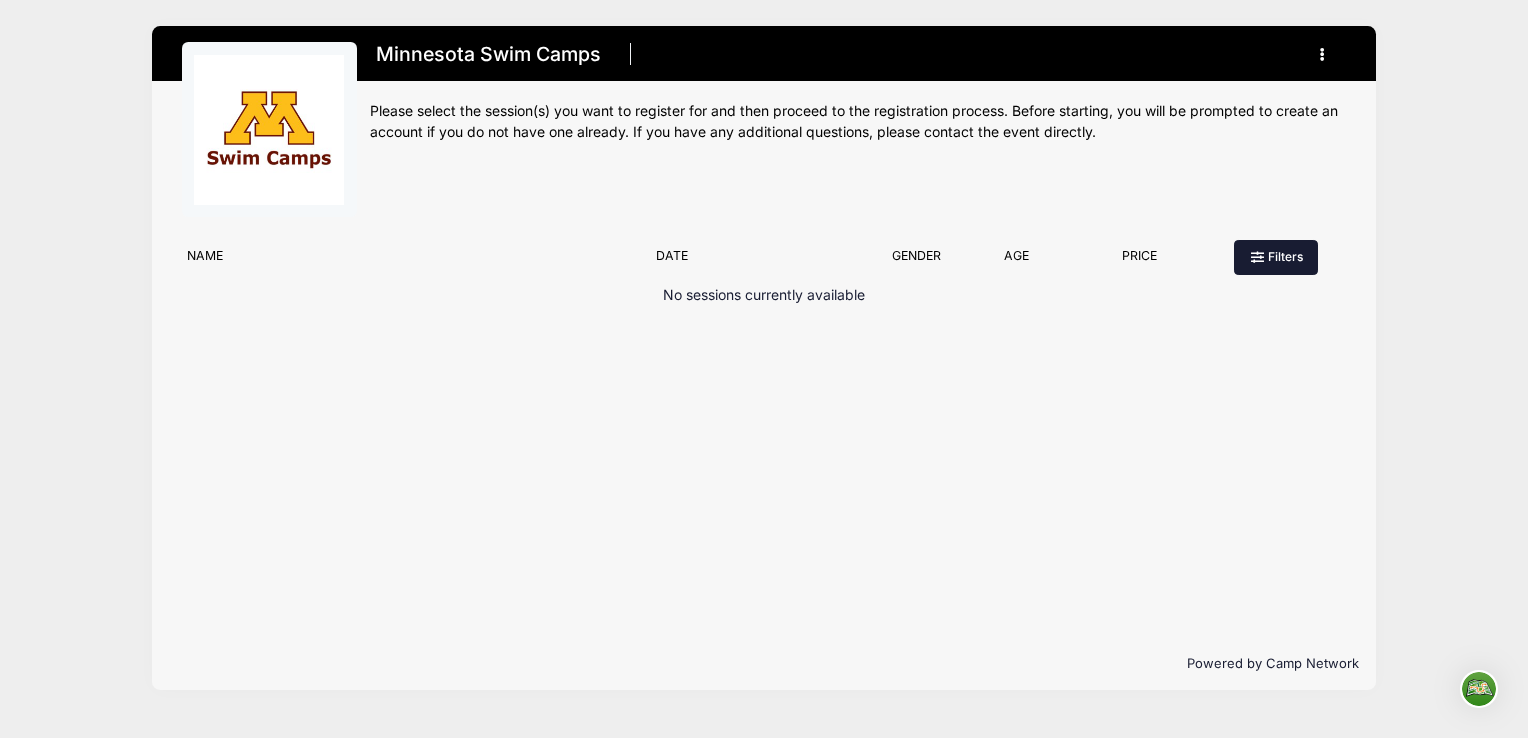 click on "Filters" at bounding box center (1276, 257) 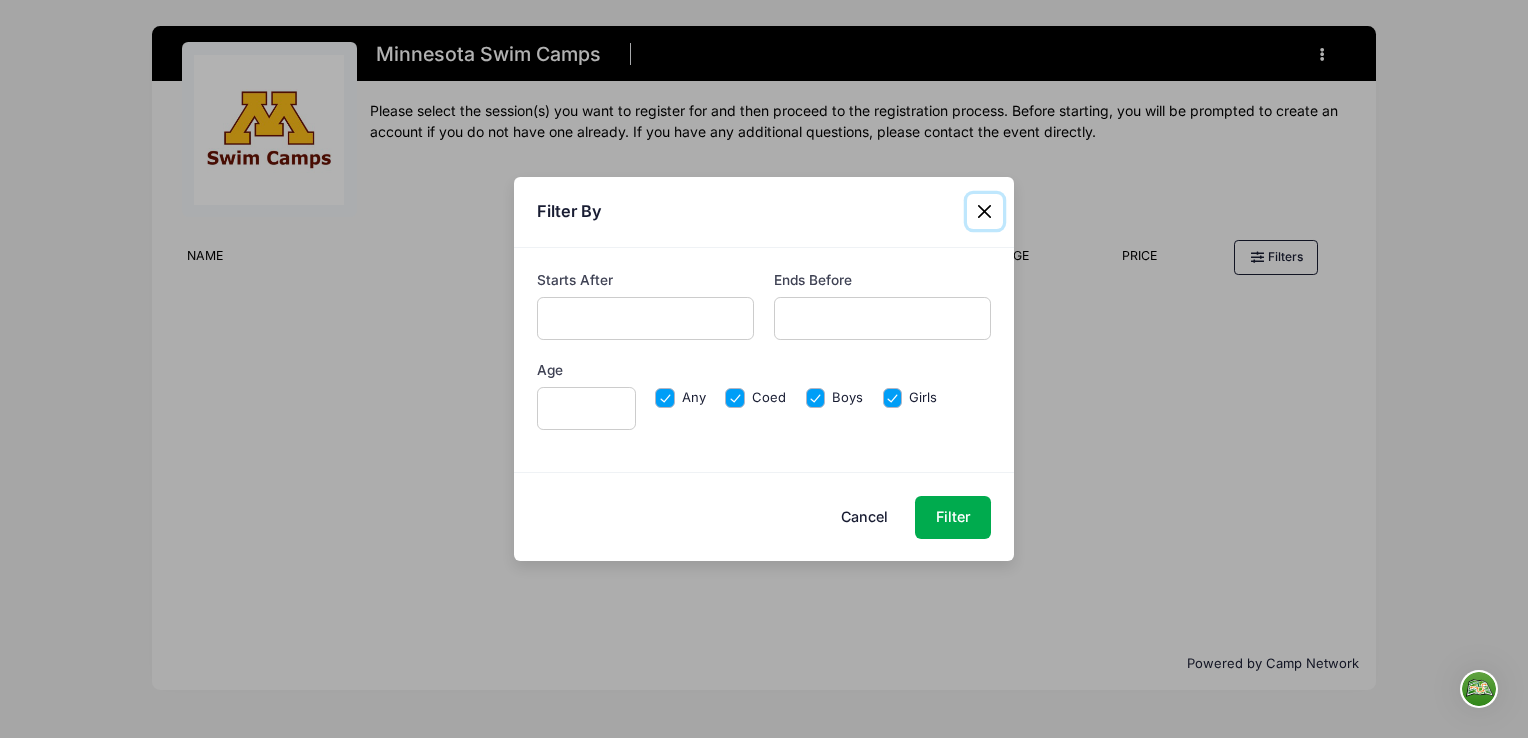 click at bounding box center [985, 212] 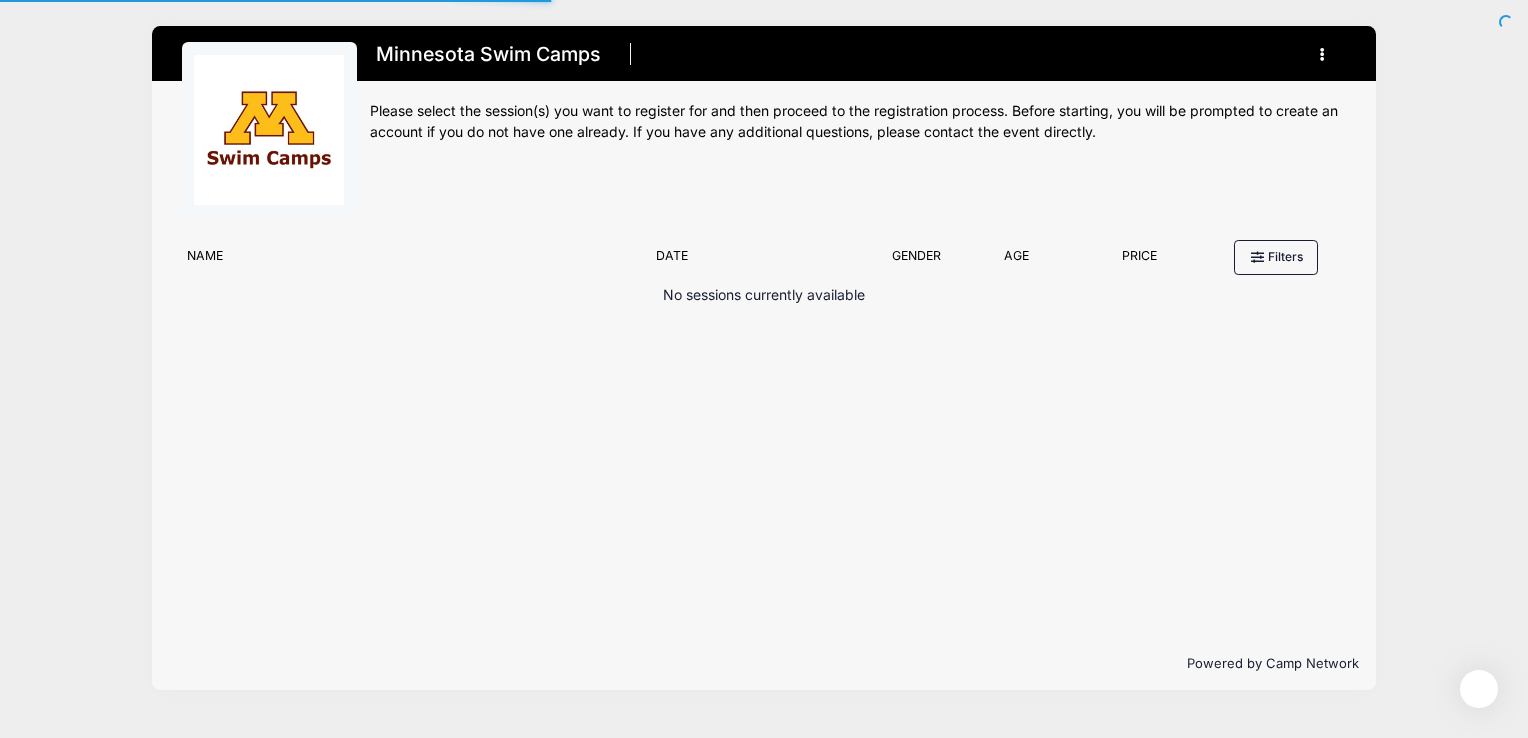 scroll, scrollTop: 0, scrollLeft: 0, axis: both 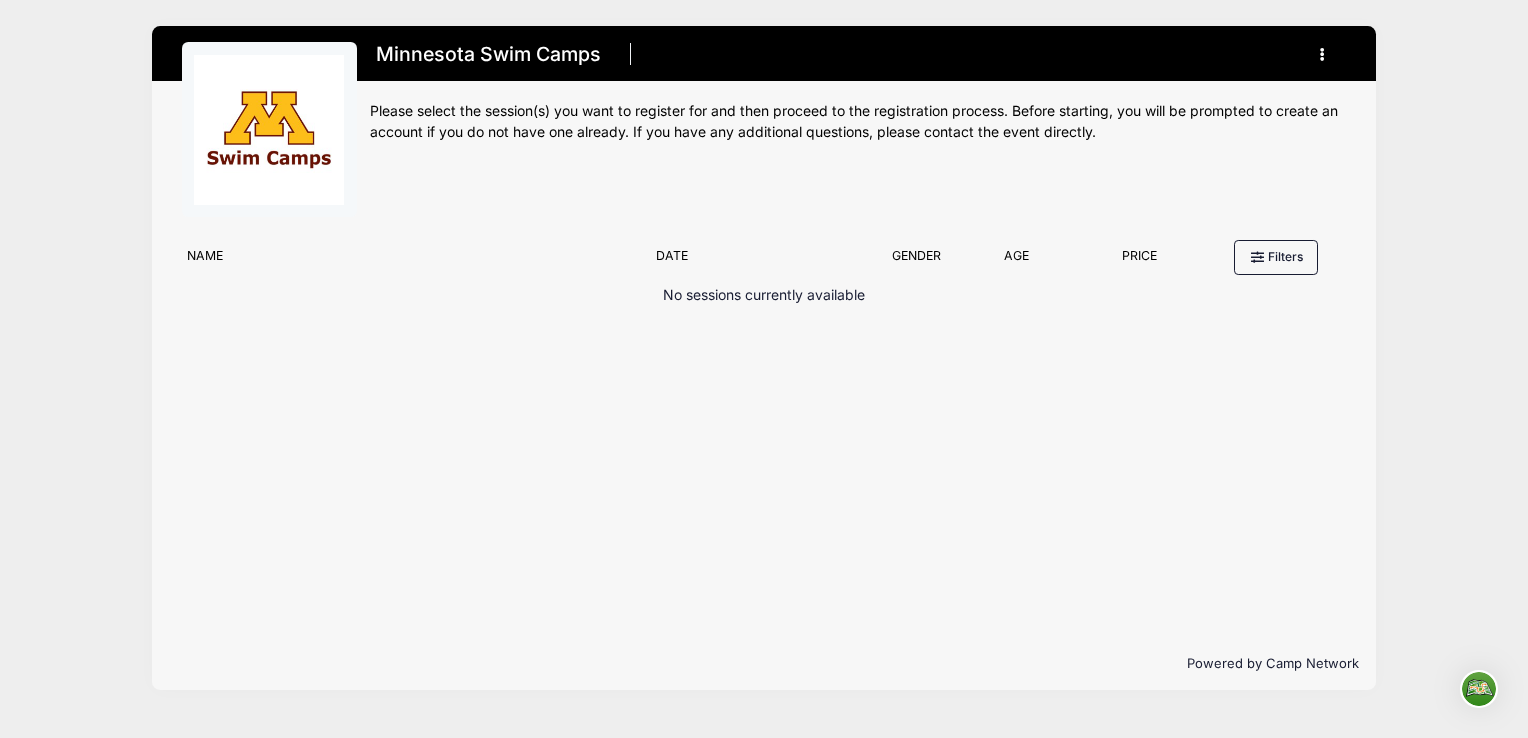 click at bounding box center (1325, 55) 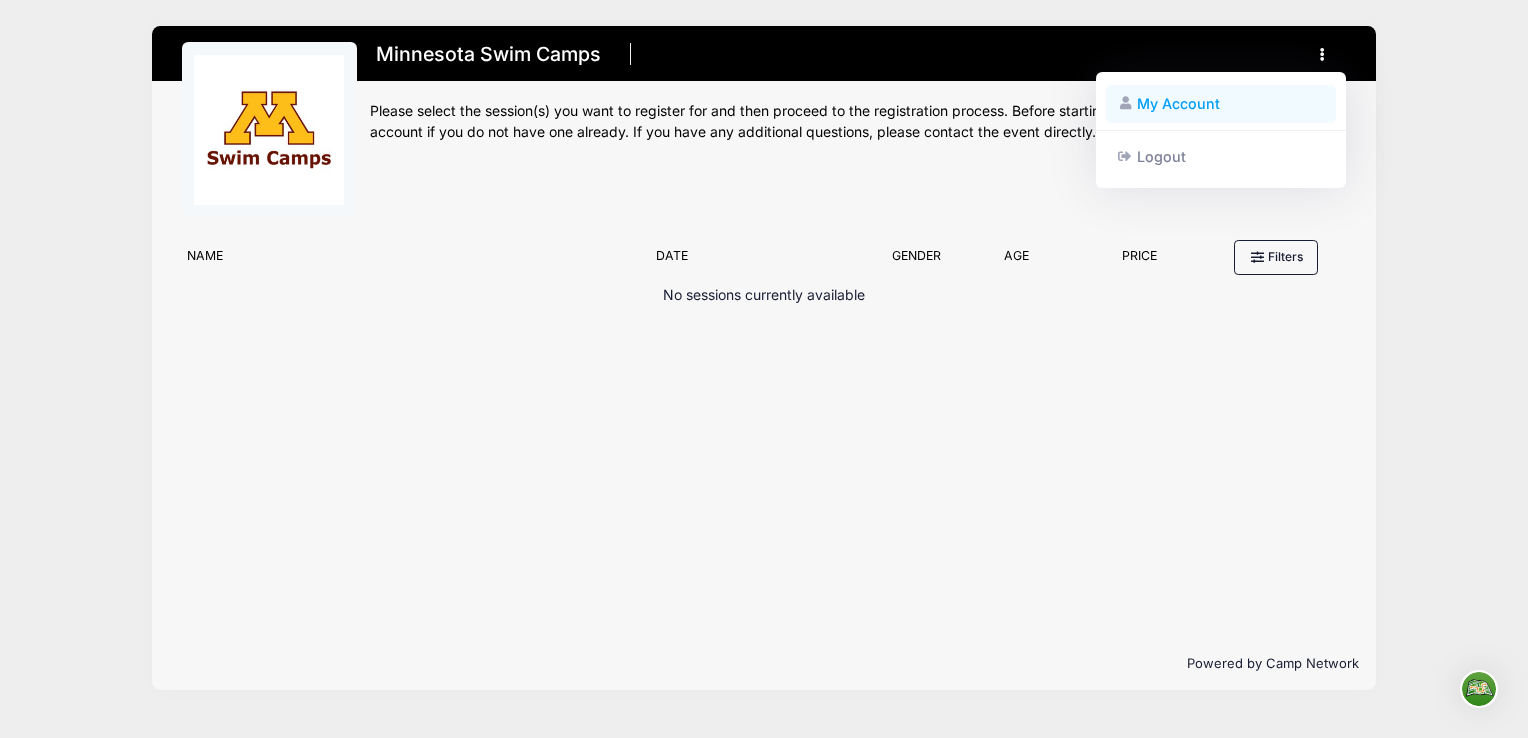 click on "My Account" at bounding box center (1221, 104) 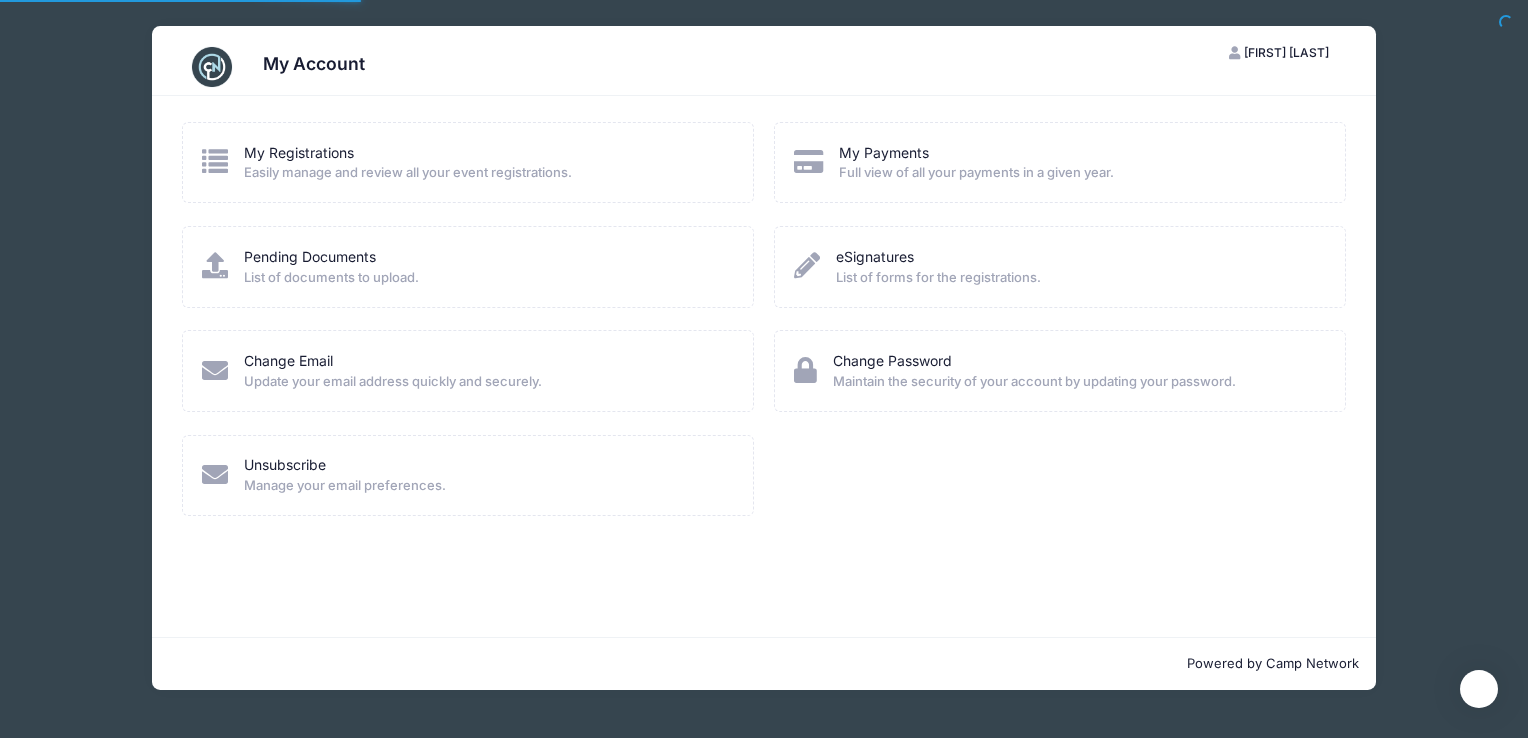 scroll, scrollTop: 0, scrollLeft: 0, axis: both 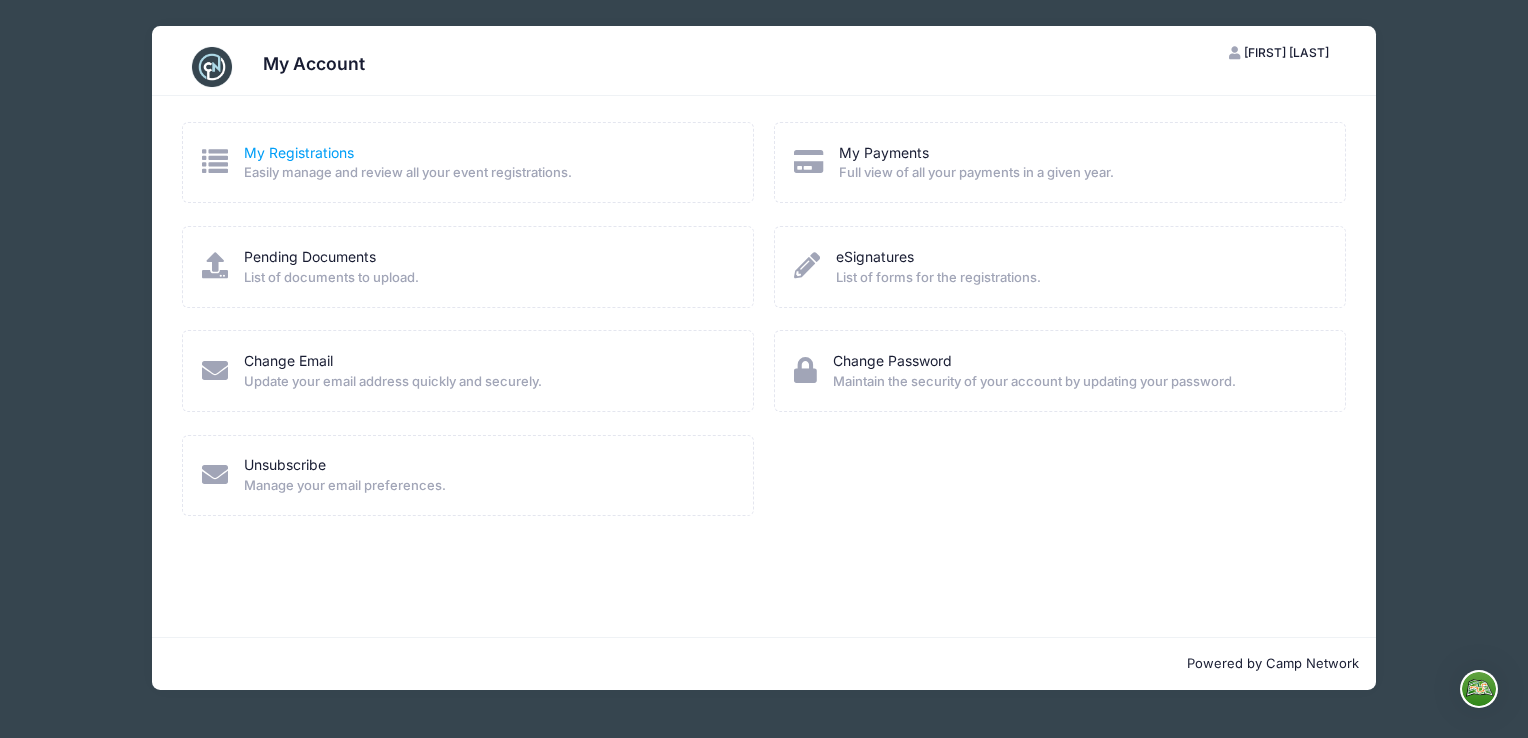 click on "My Registrations" at bounding box center [299, 152] 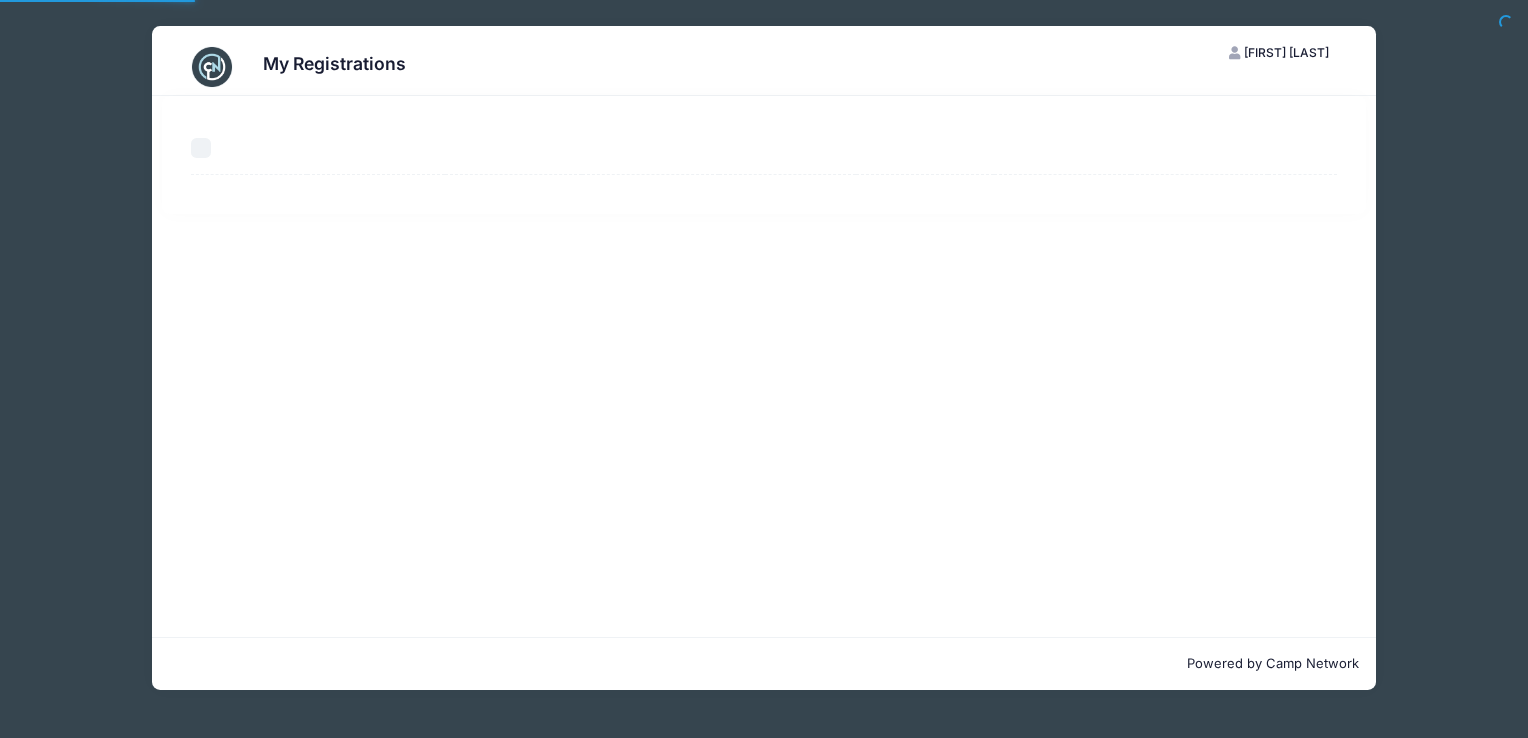 scroll, scrollTop: 0, scrollLeft: 0, axis: both 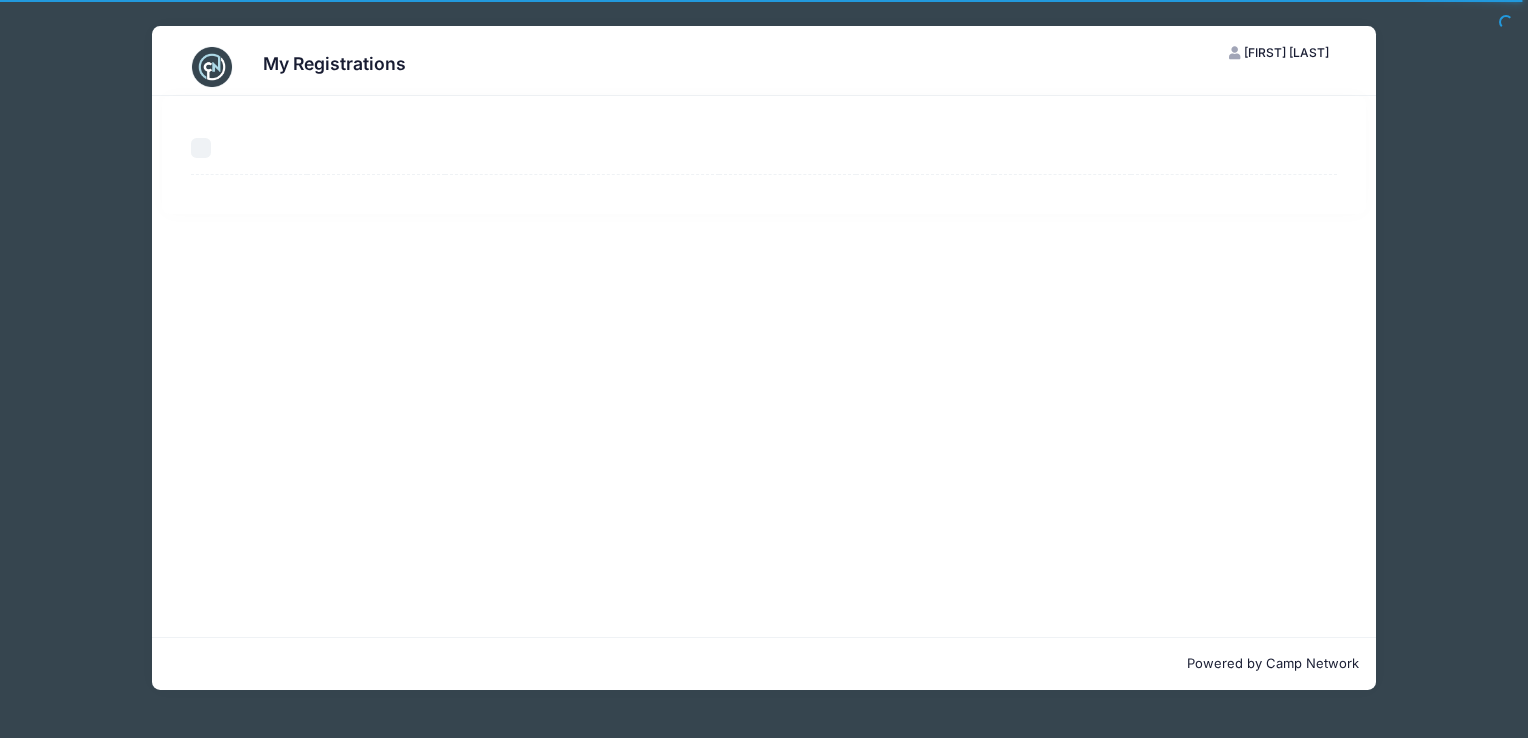 select on "50" 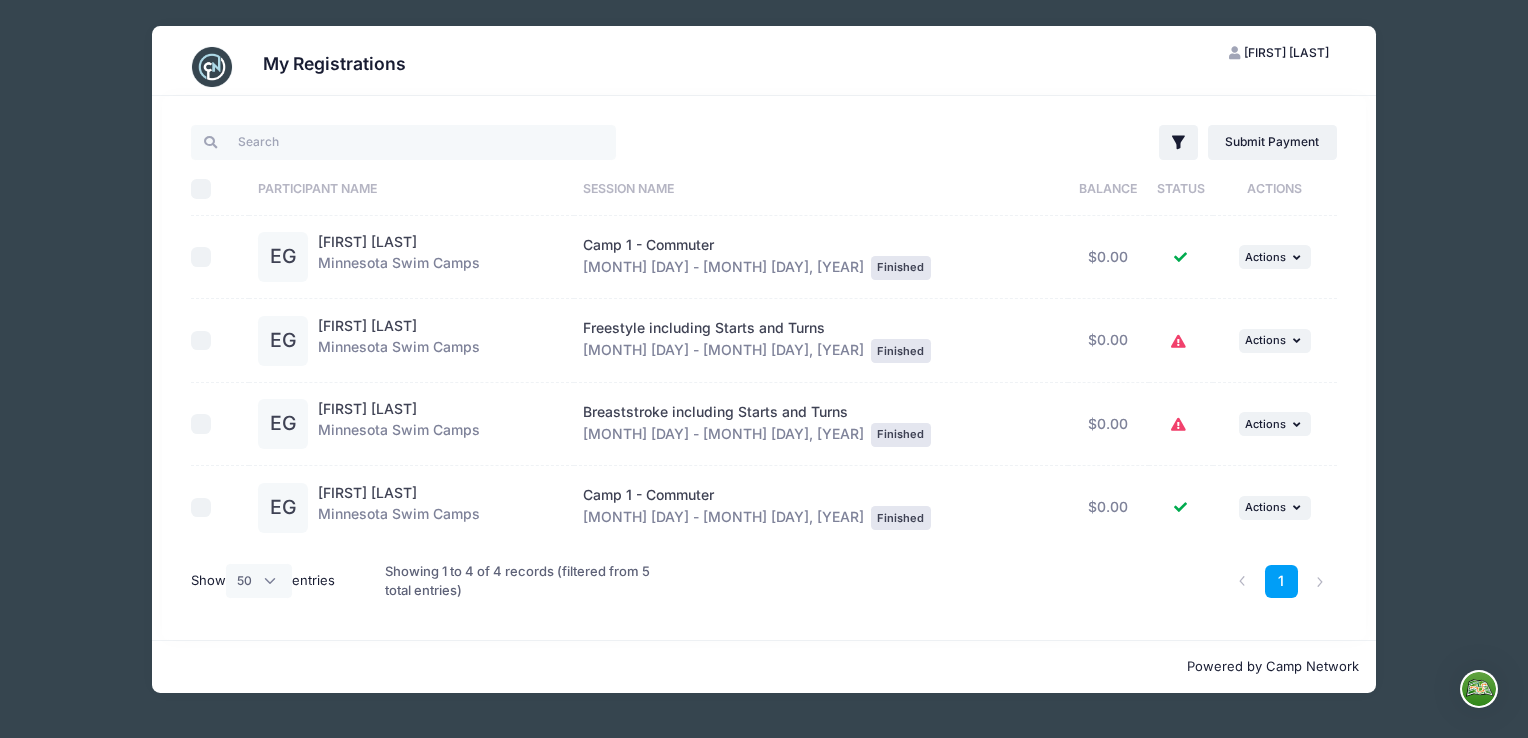 click on "My Registrations
SG Stephanie Garbisch      My Account
Logout
Filter
Filter Options
Show:" at bounding box center [764, 359] 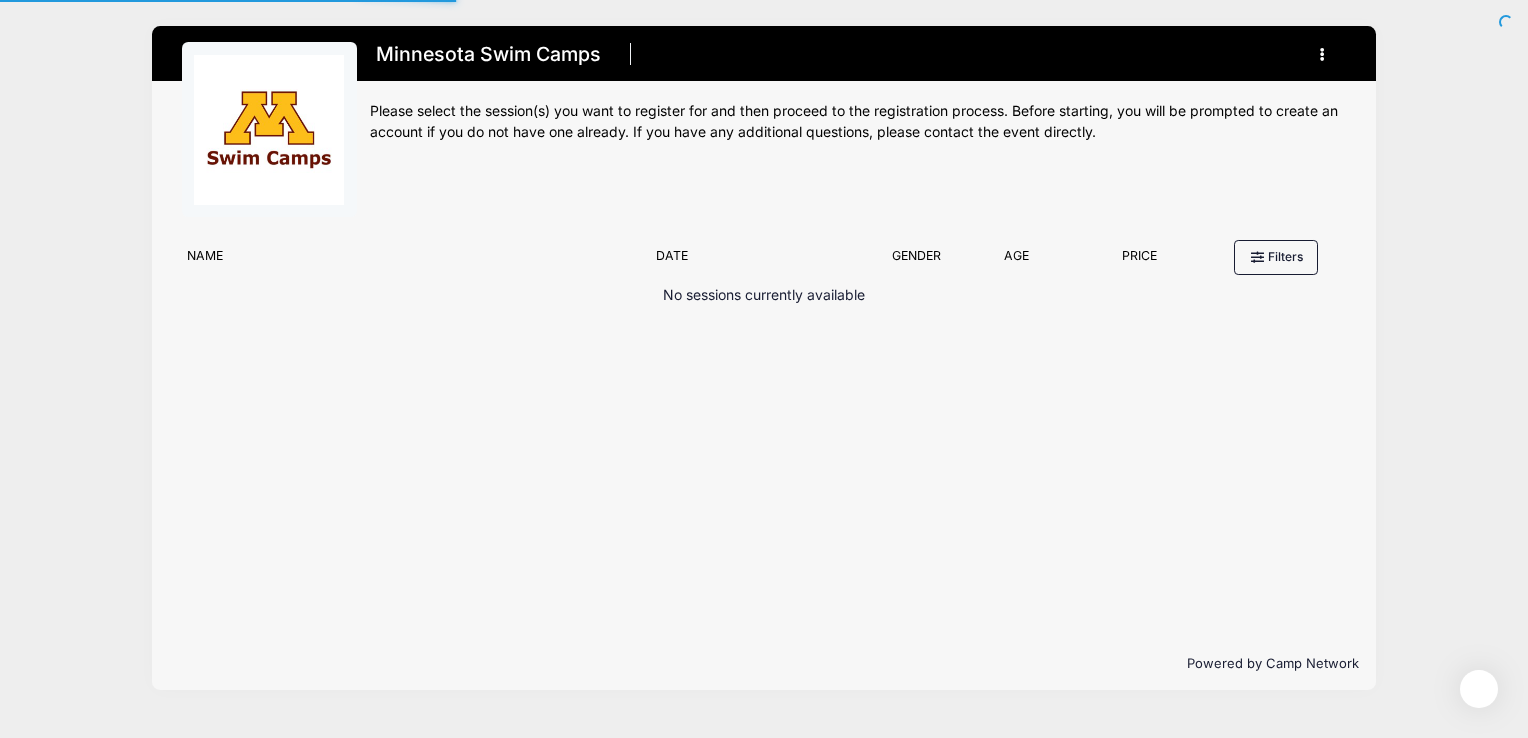 scroll, scrollTop: 0, scrollLeft: 0, axis: both 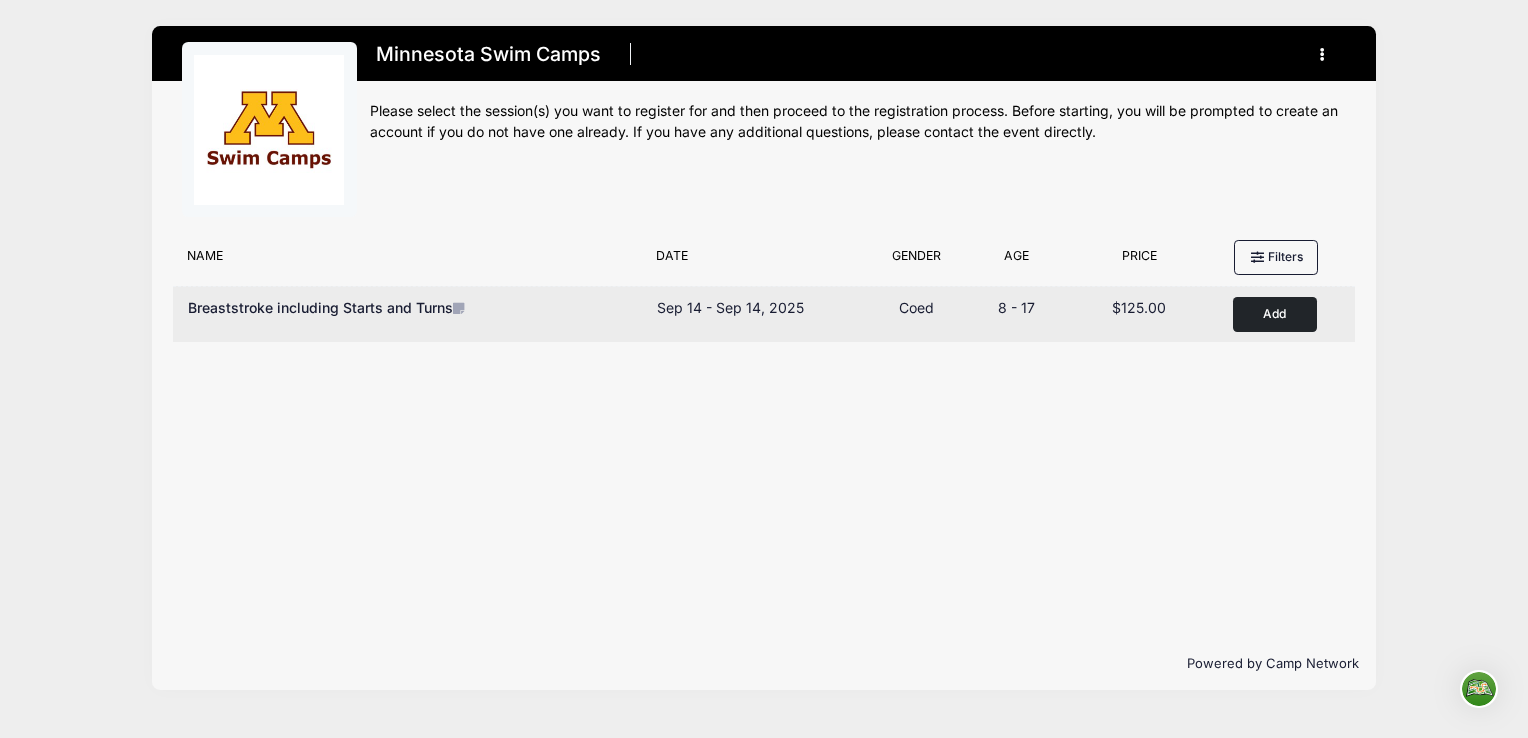 click on "Add" at bounding box center [1275, 314] 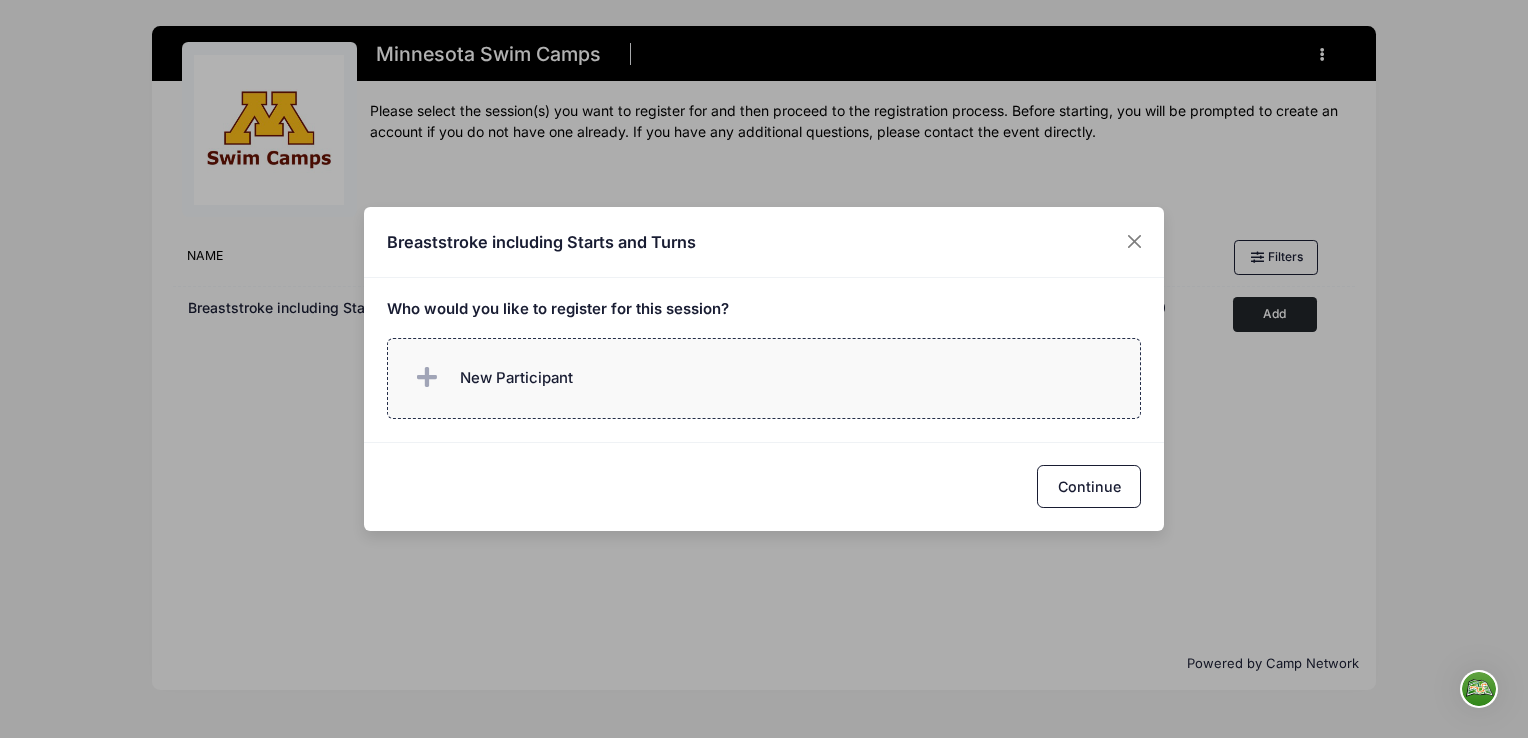 click on "New Participant" at bounding box center [516, 378] 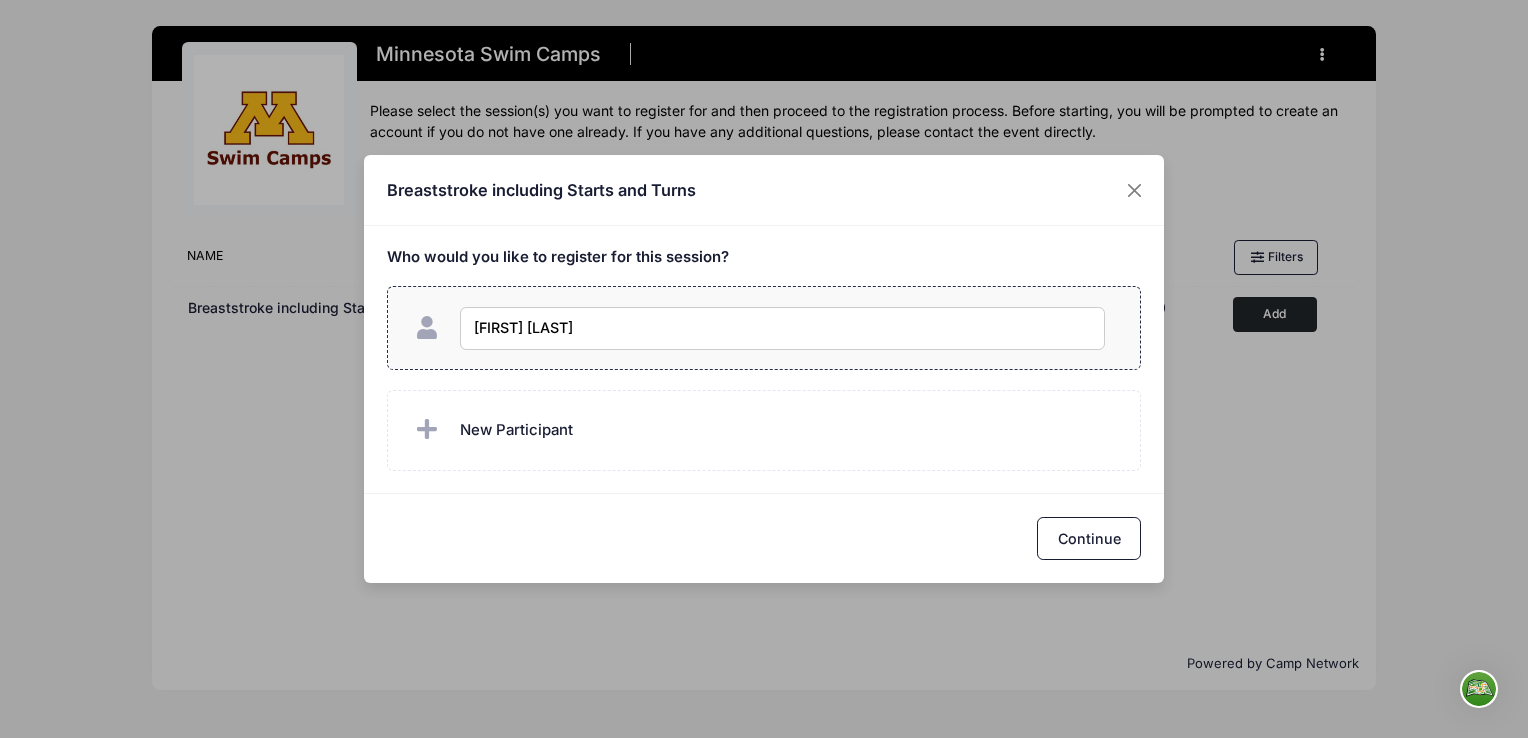 type on "[FIRST] [LAST]" 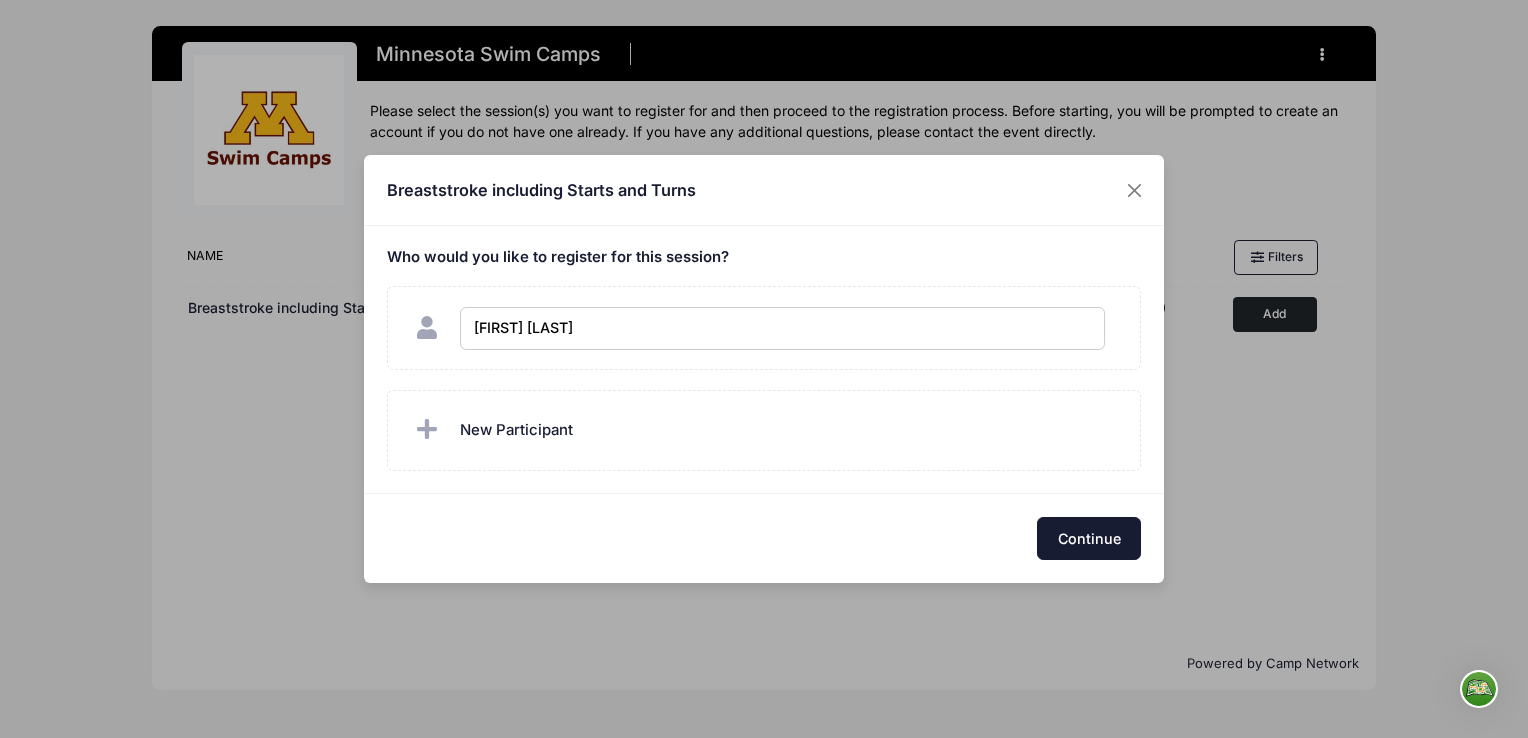 checkbox on "true" 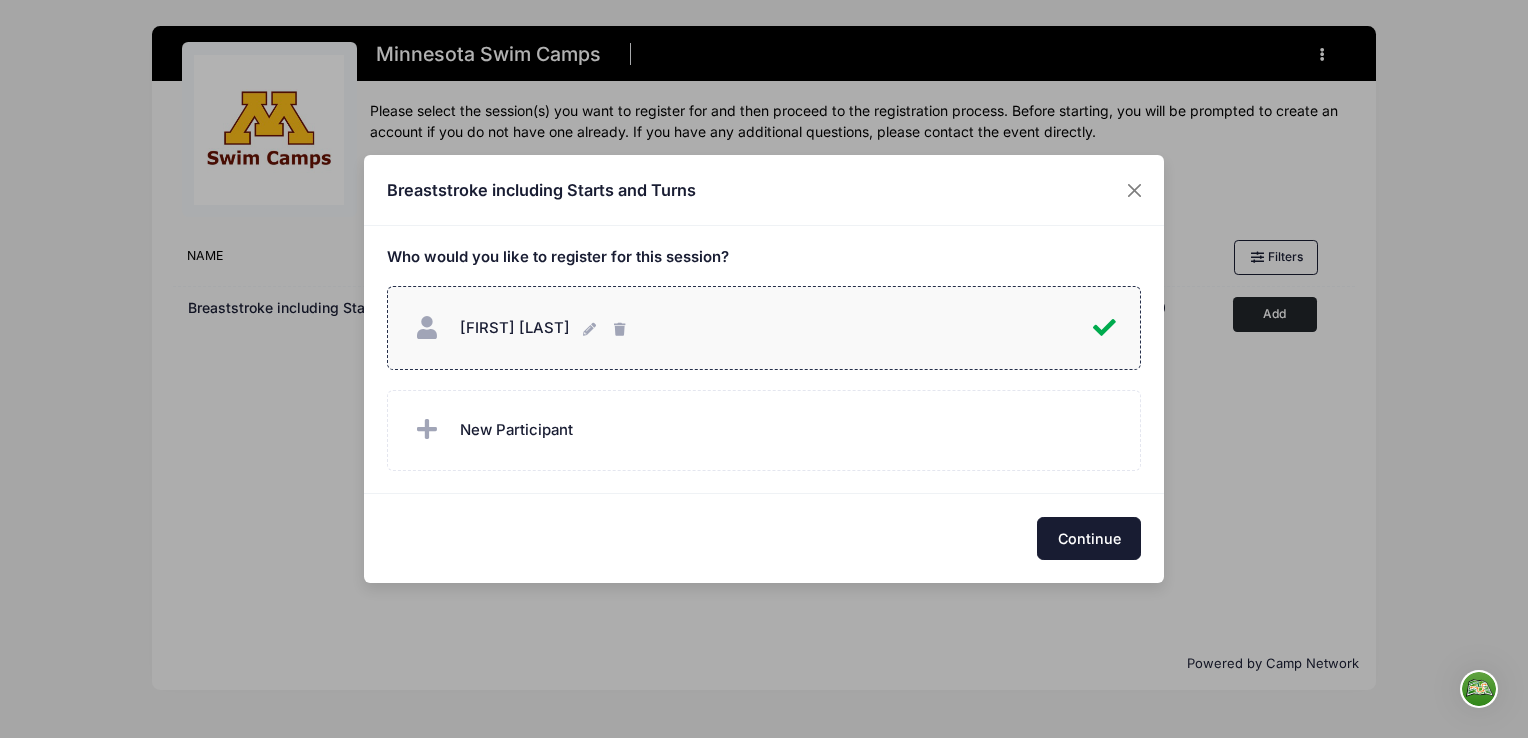 click on "Continue" at bounding box center (1089, 538) 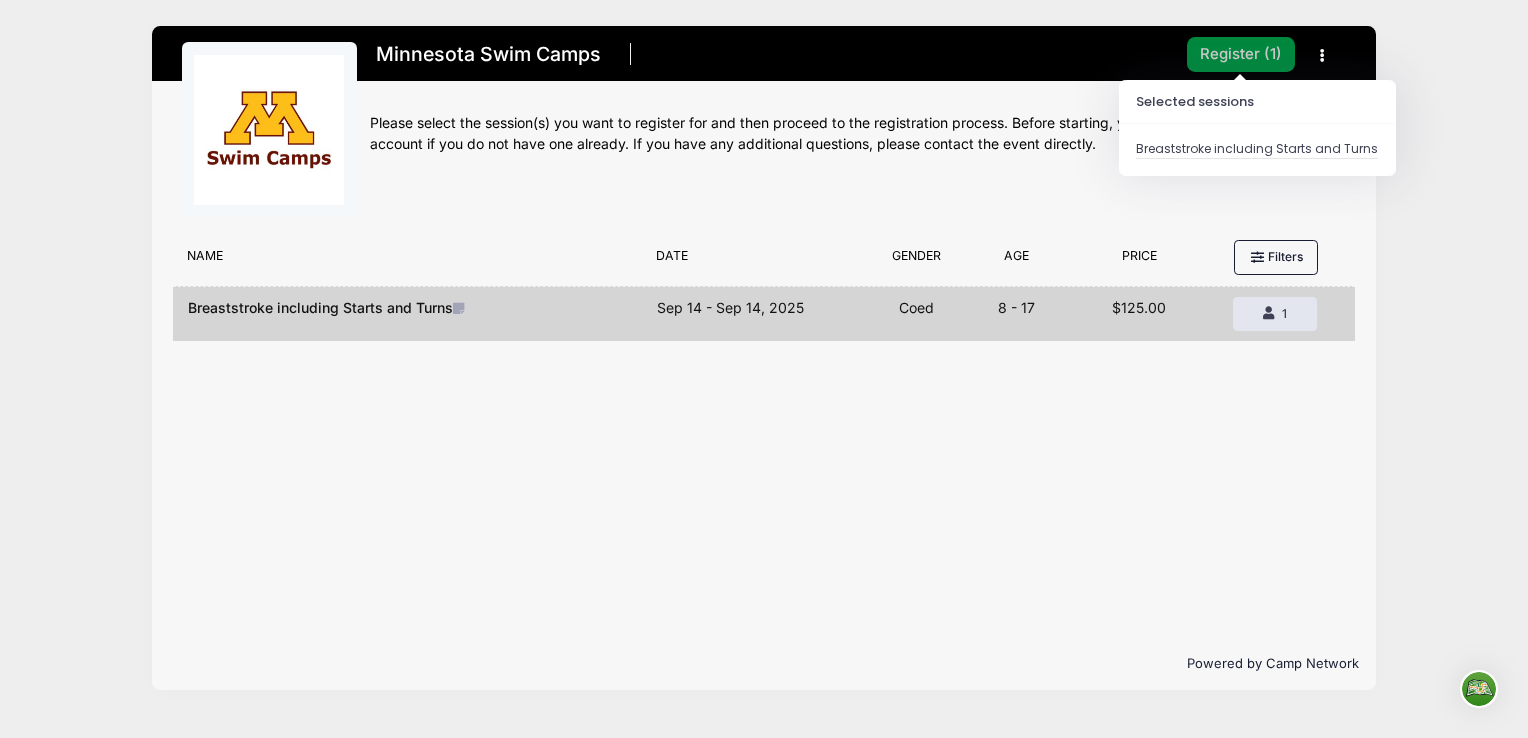 click on "Register ( 1 )" at bounding box center [1241, 54] 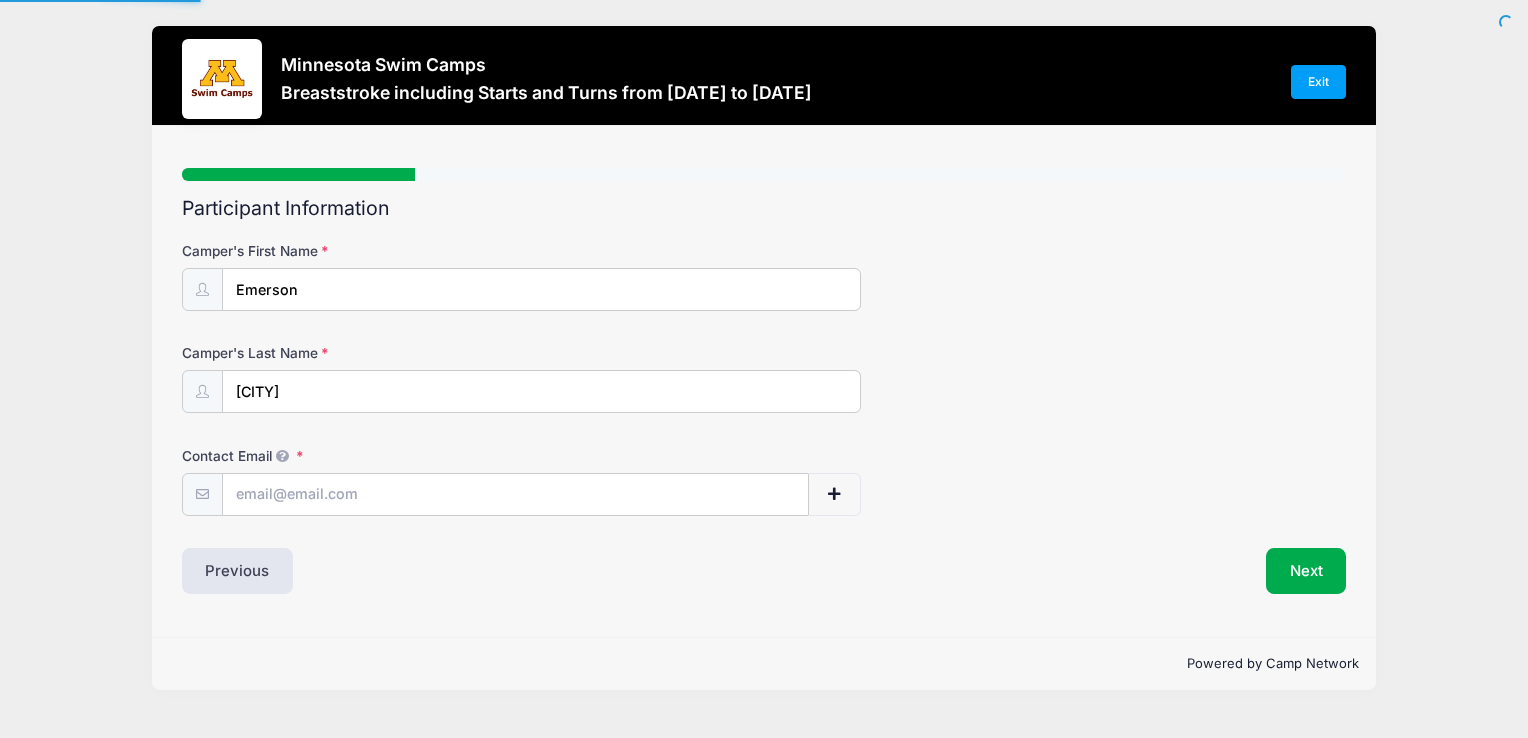 scroll, scrollTop: 0, scrollLeft: 0, axis: both 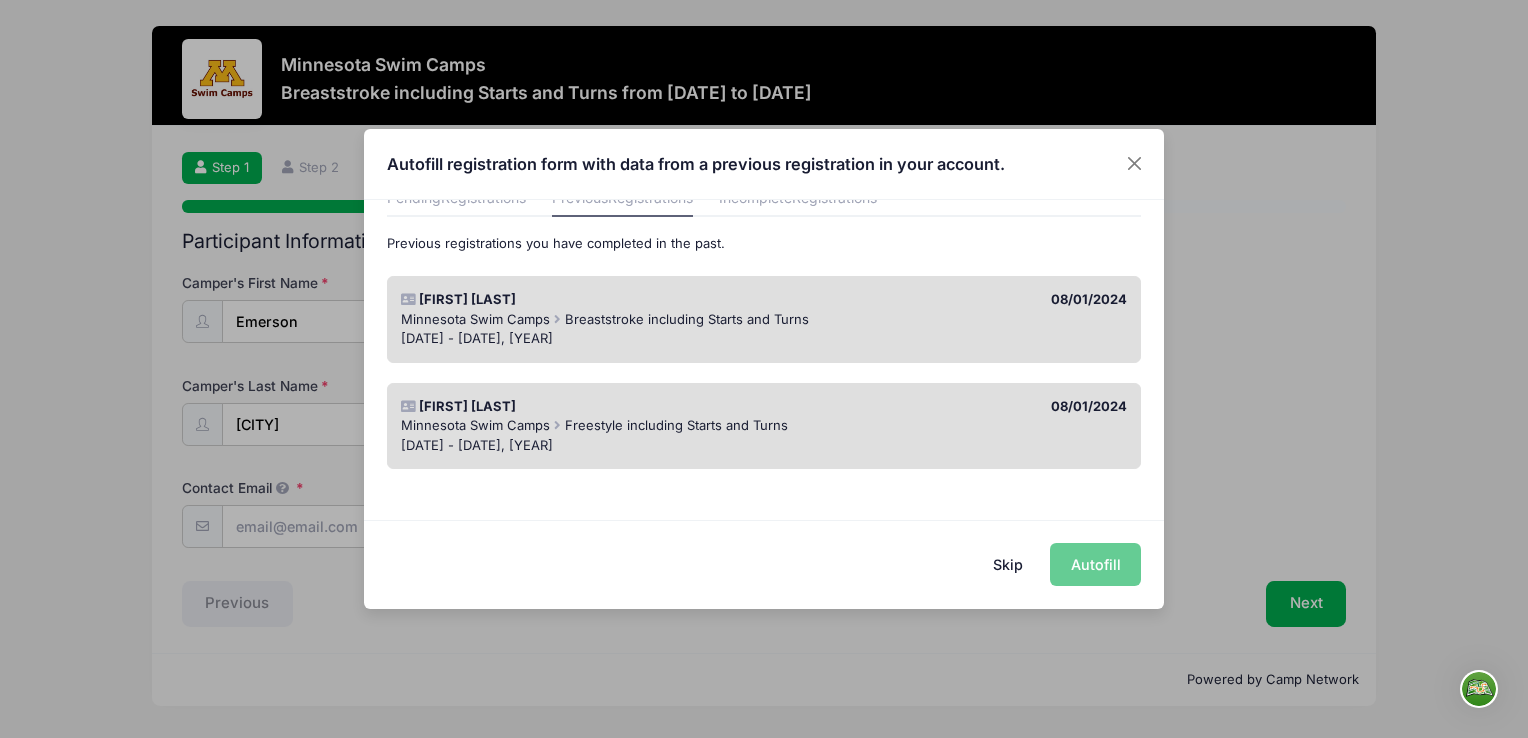 click on "Breaststroke including Starts and Turns" at bounding box center (687, 319) 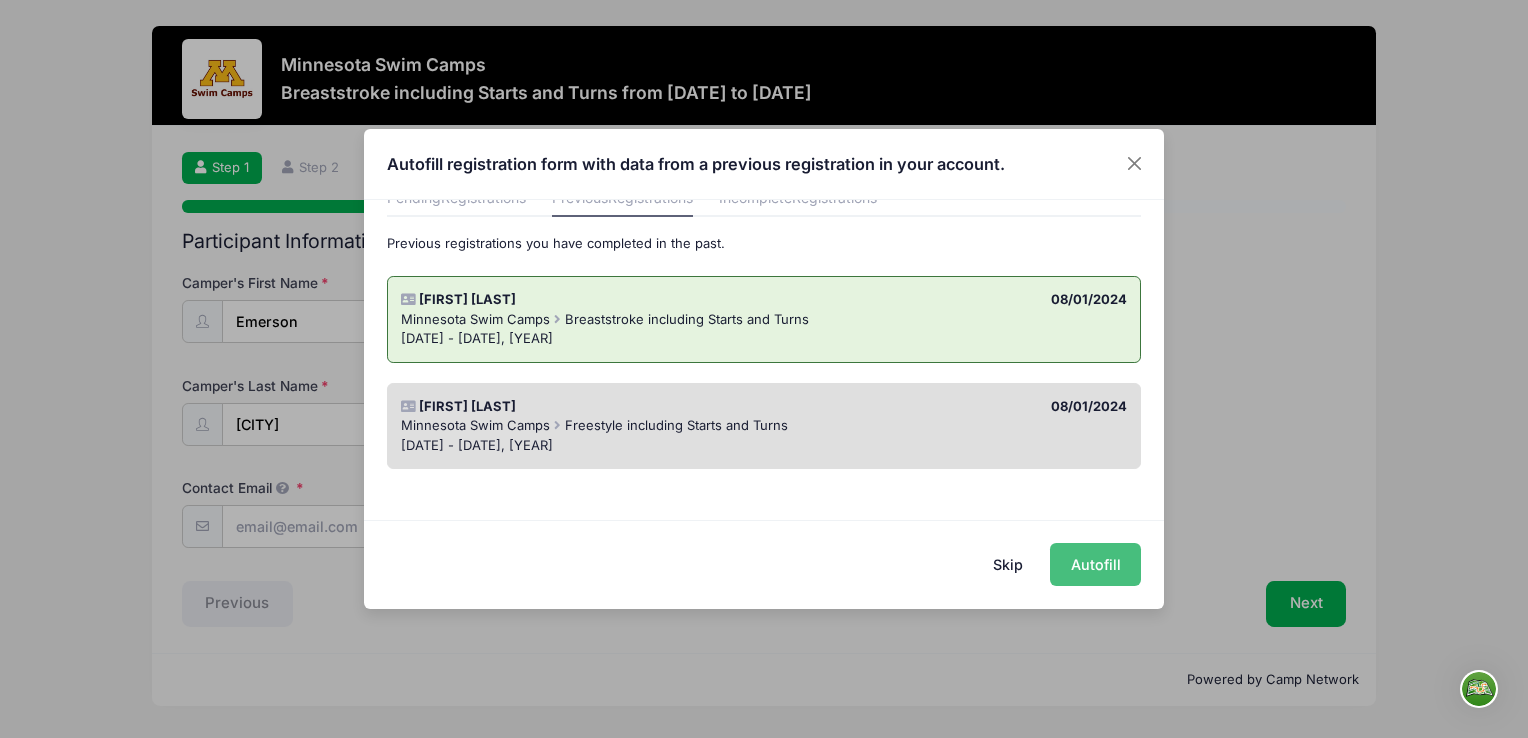click on "Autofill" at bounding box center [1095, 564] 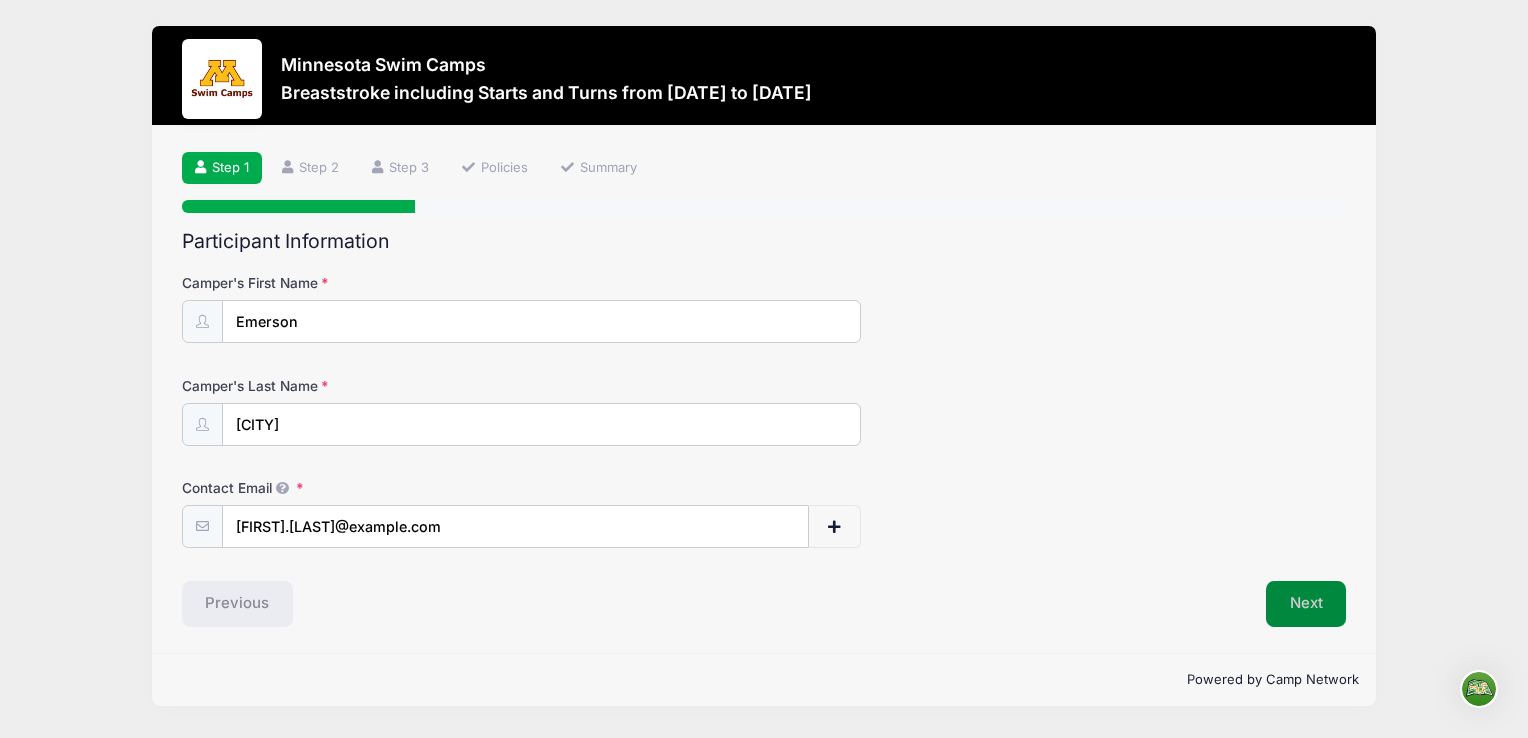 click on "Next" at bounding box center (1306, 604) 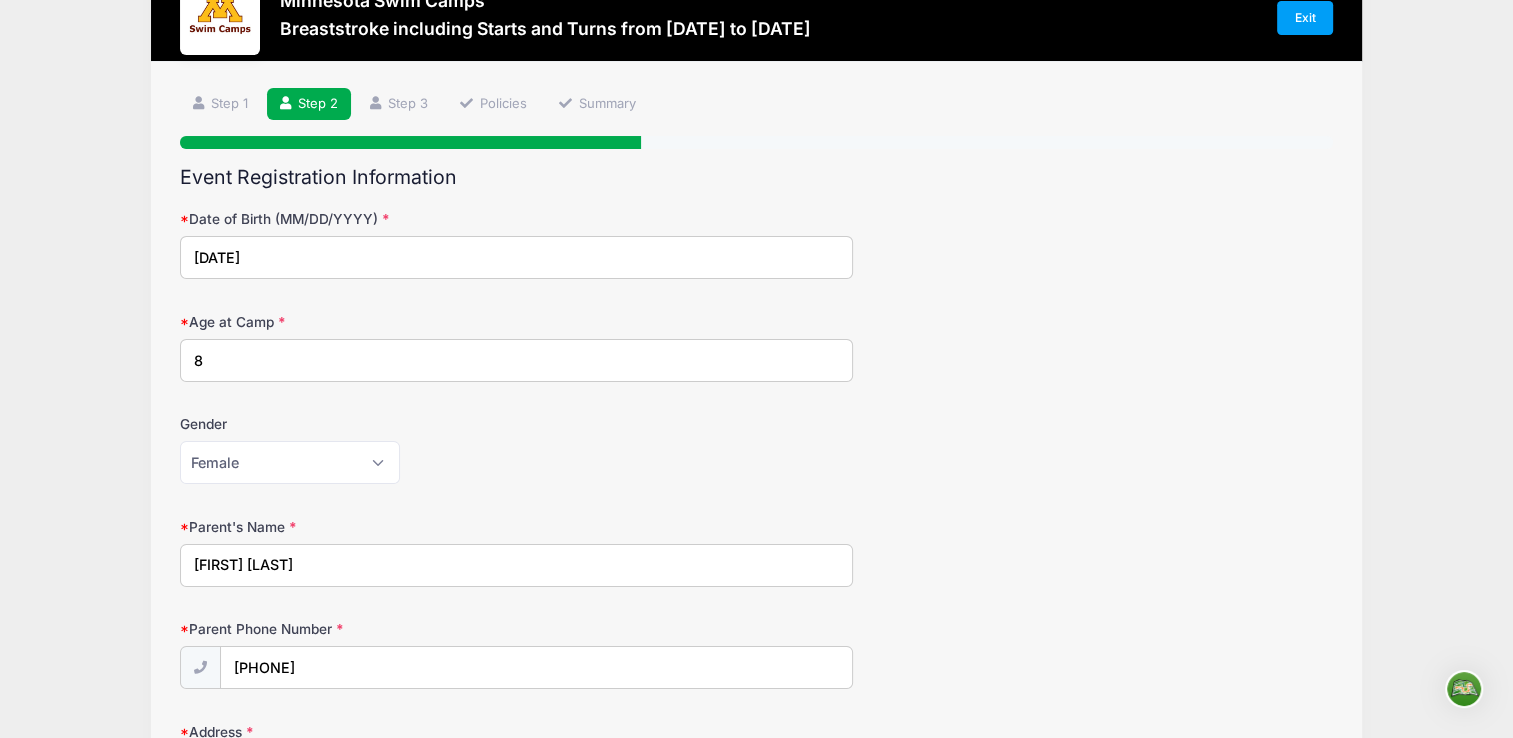 scroll, scrollTop: 100, scrollLeft: 0, axis: vertical 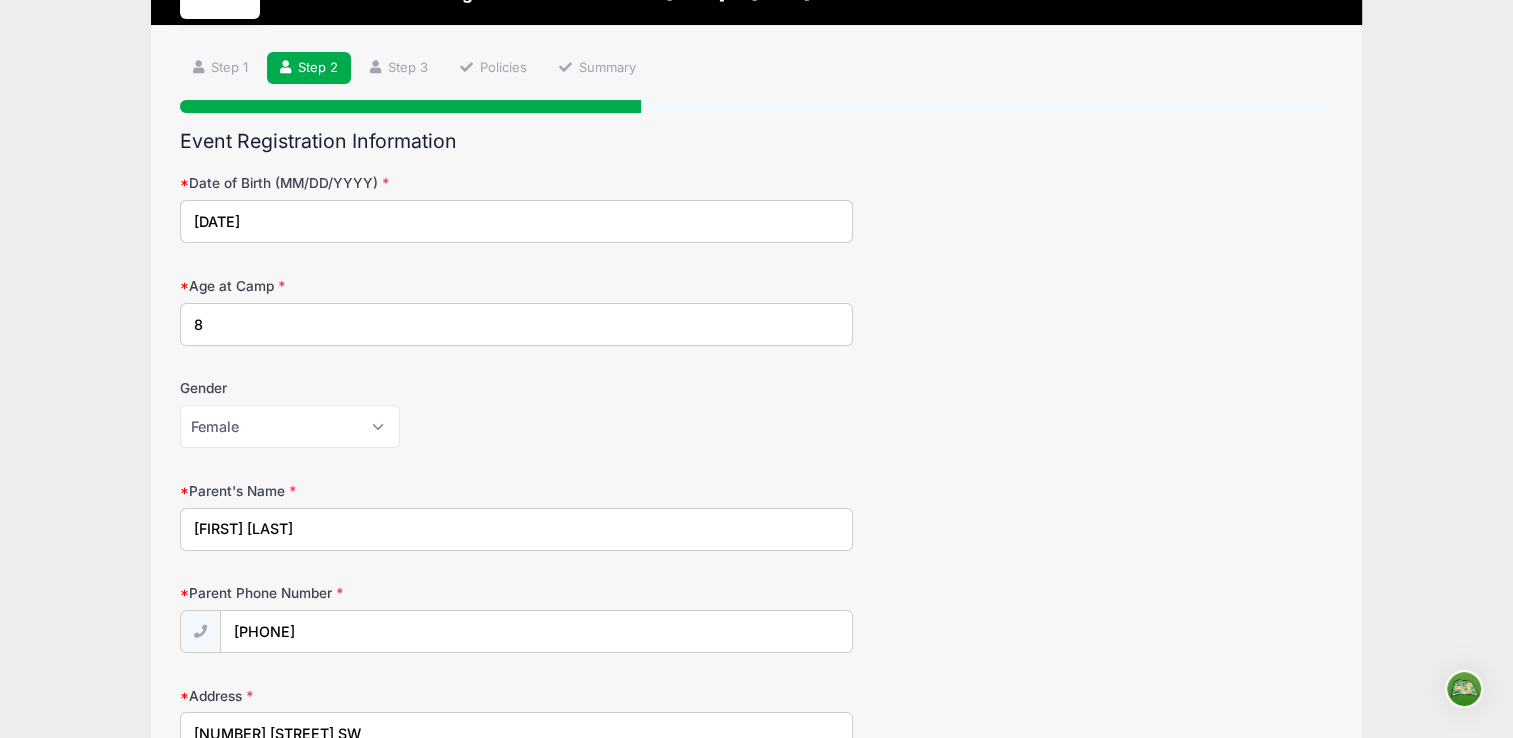 click on "8" at bounding box center [516, 324] 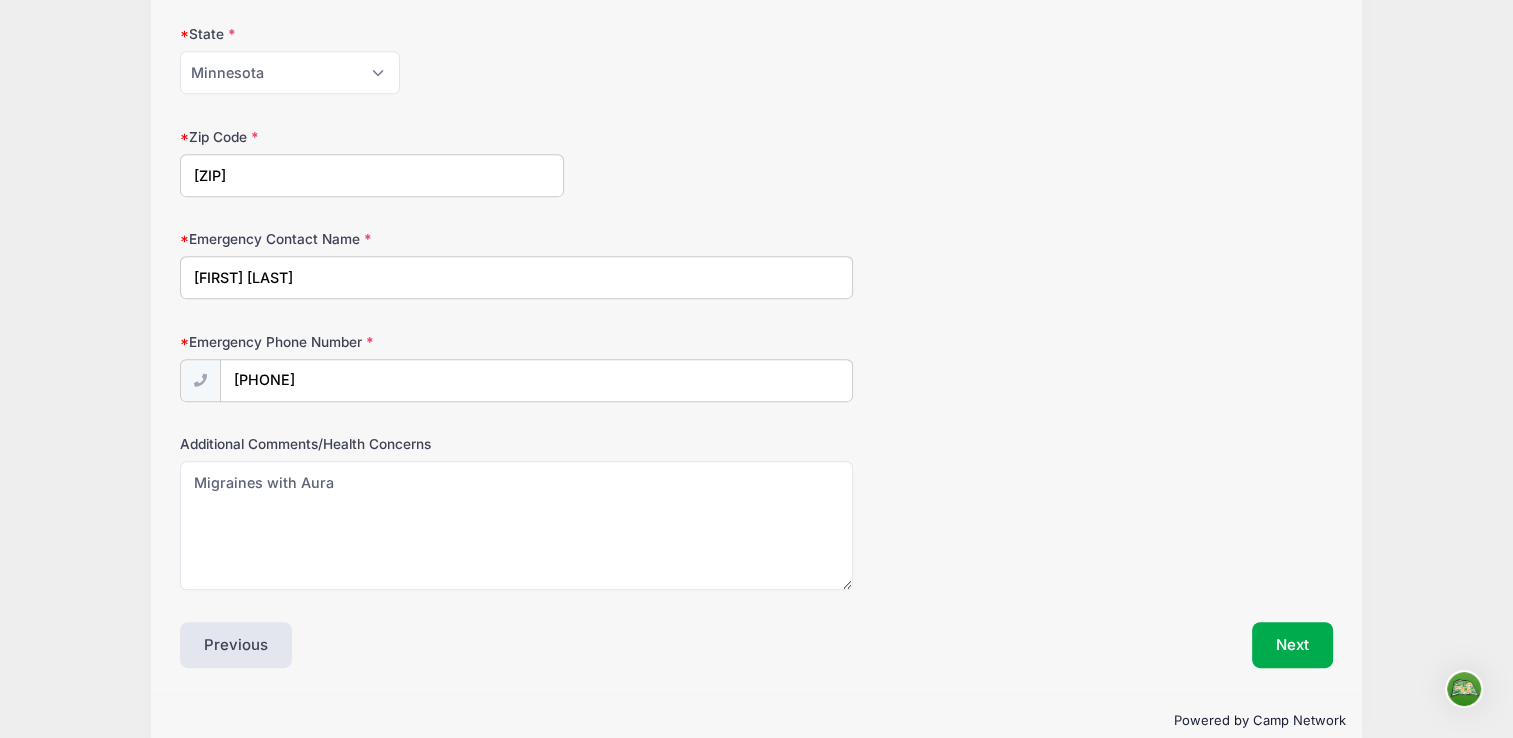 scroll, scrollTop: 995, scrollLeft: 0, axis: vertical 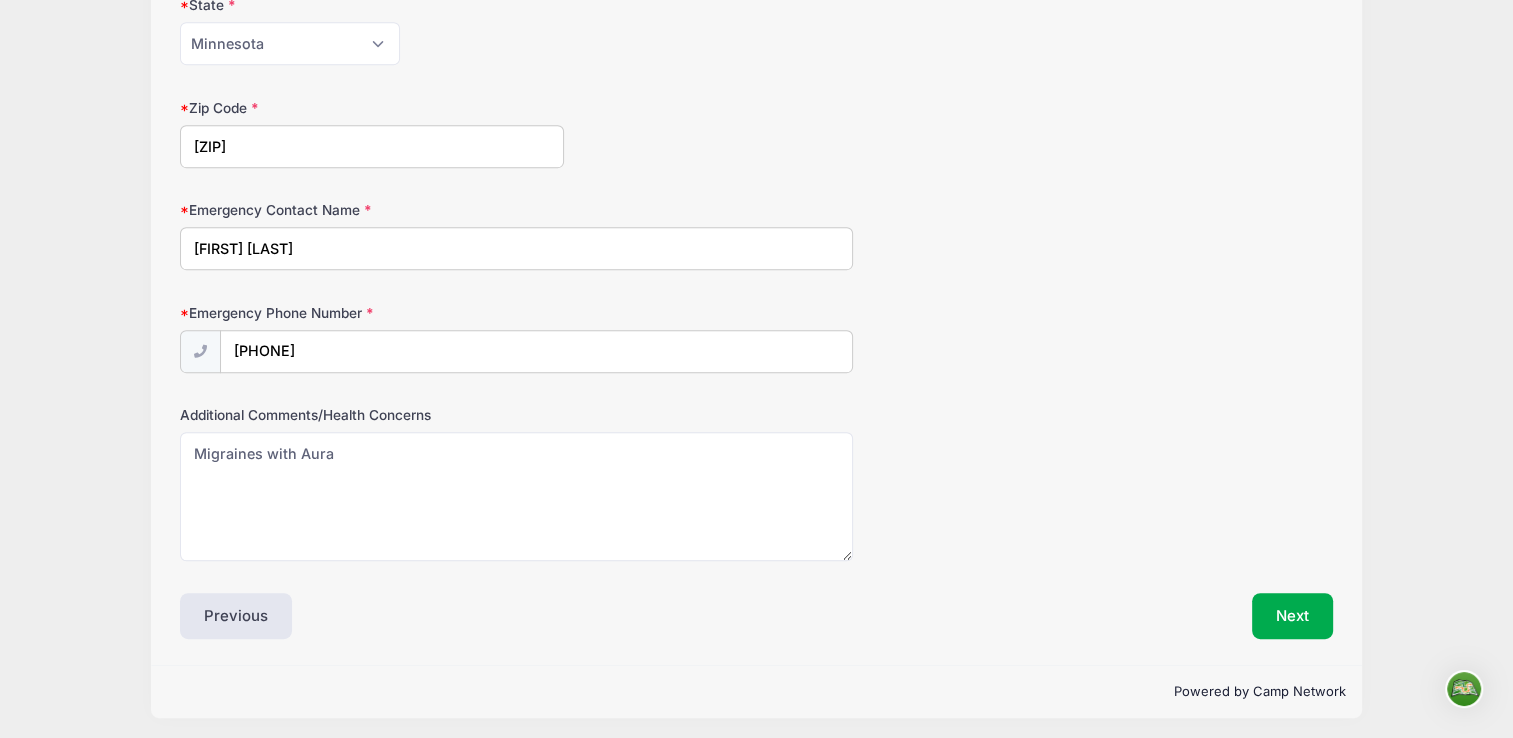 type on "9" 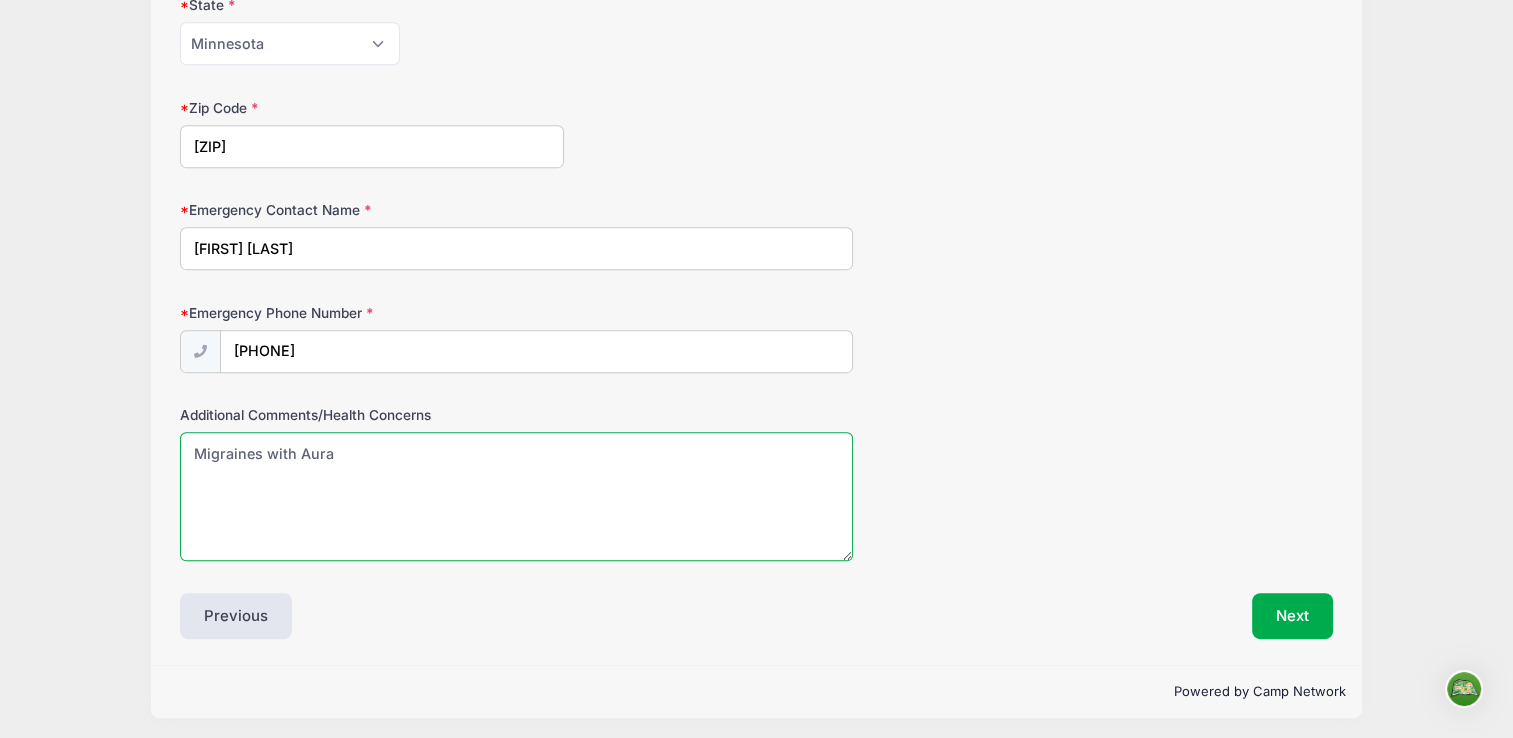 click on "Migraines with Aura" at bounding box center (516, 496) 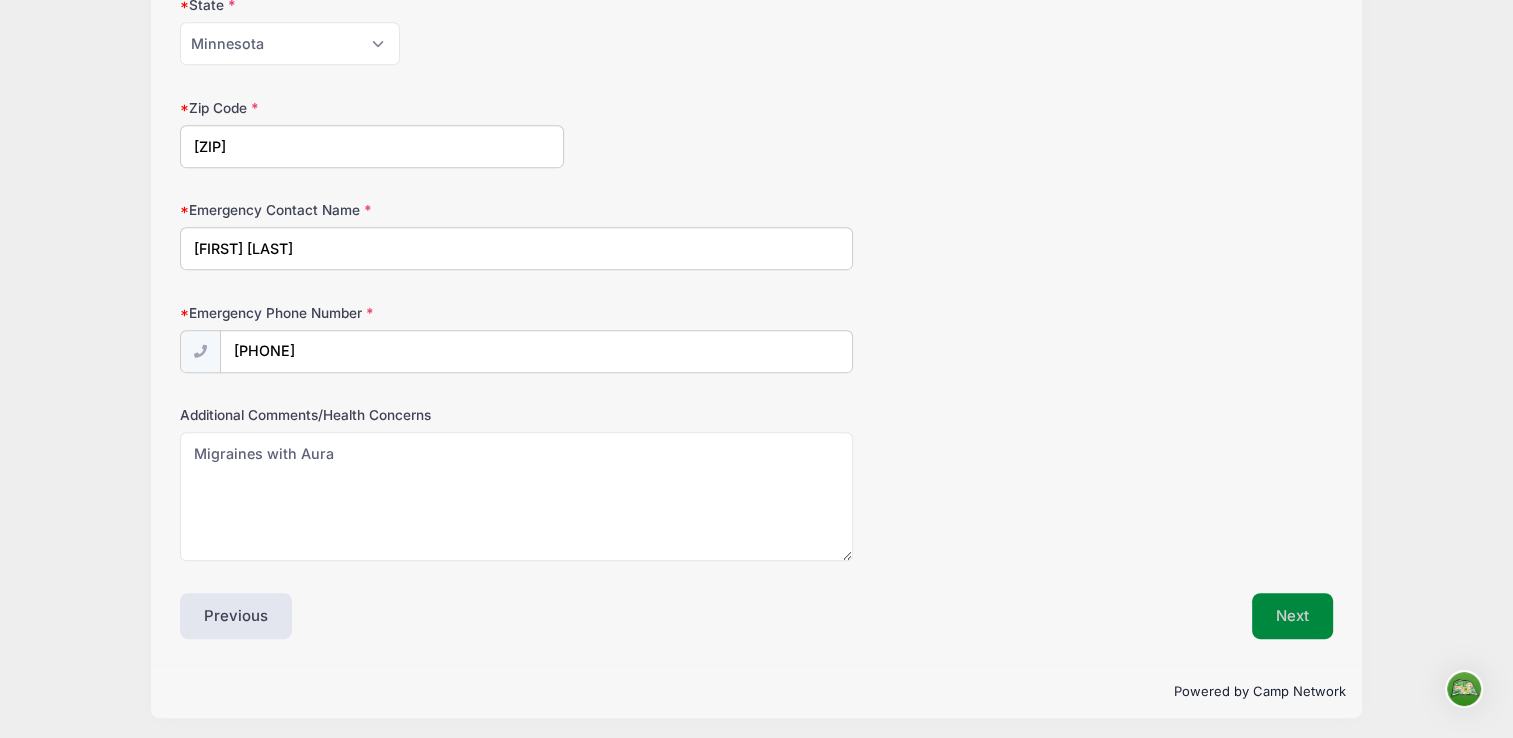 click on "Next" at bounding box center (1292, 616) 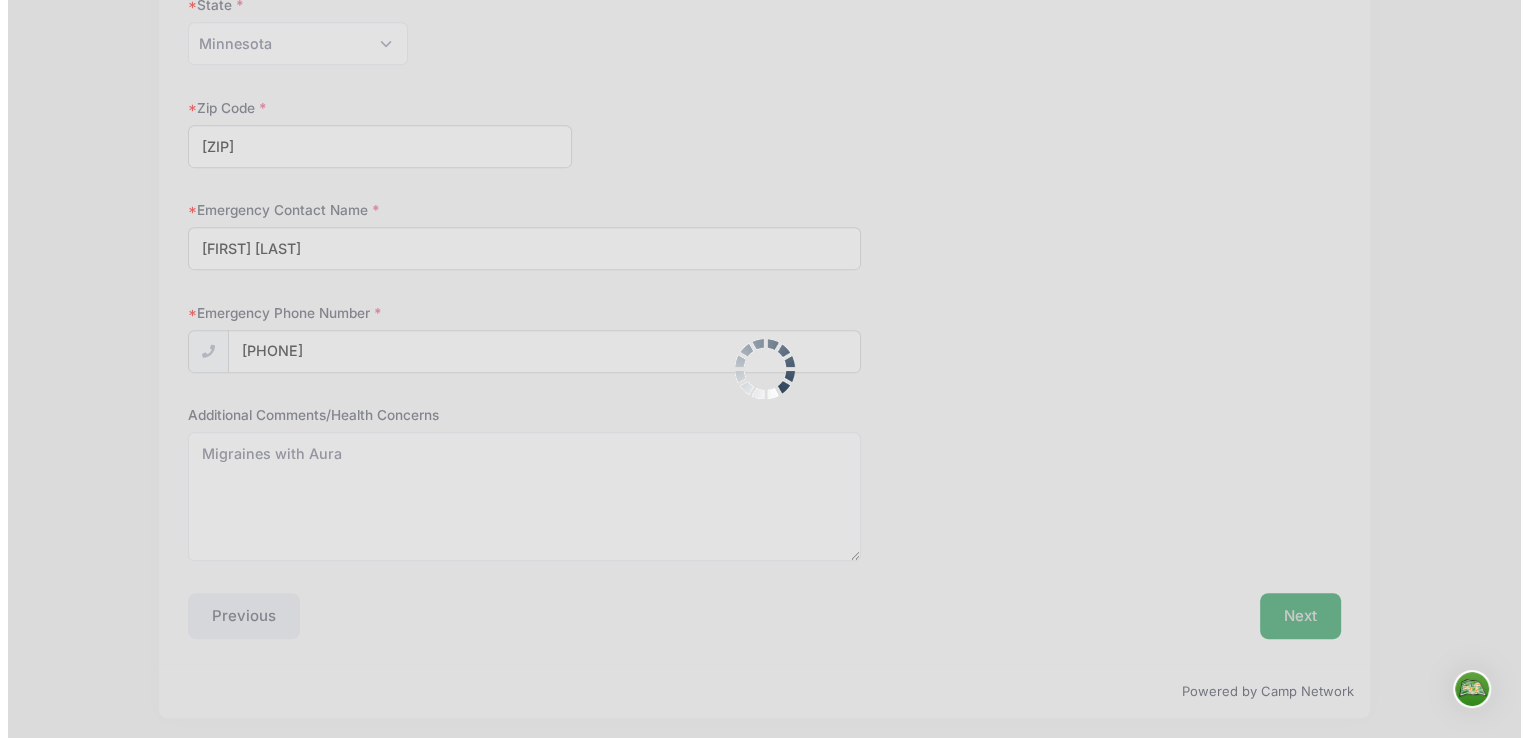 scroll, scrollTop: 0, scrollLeft: 0, axis: both 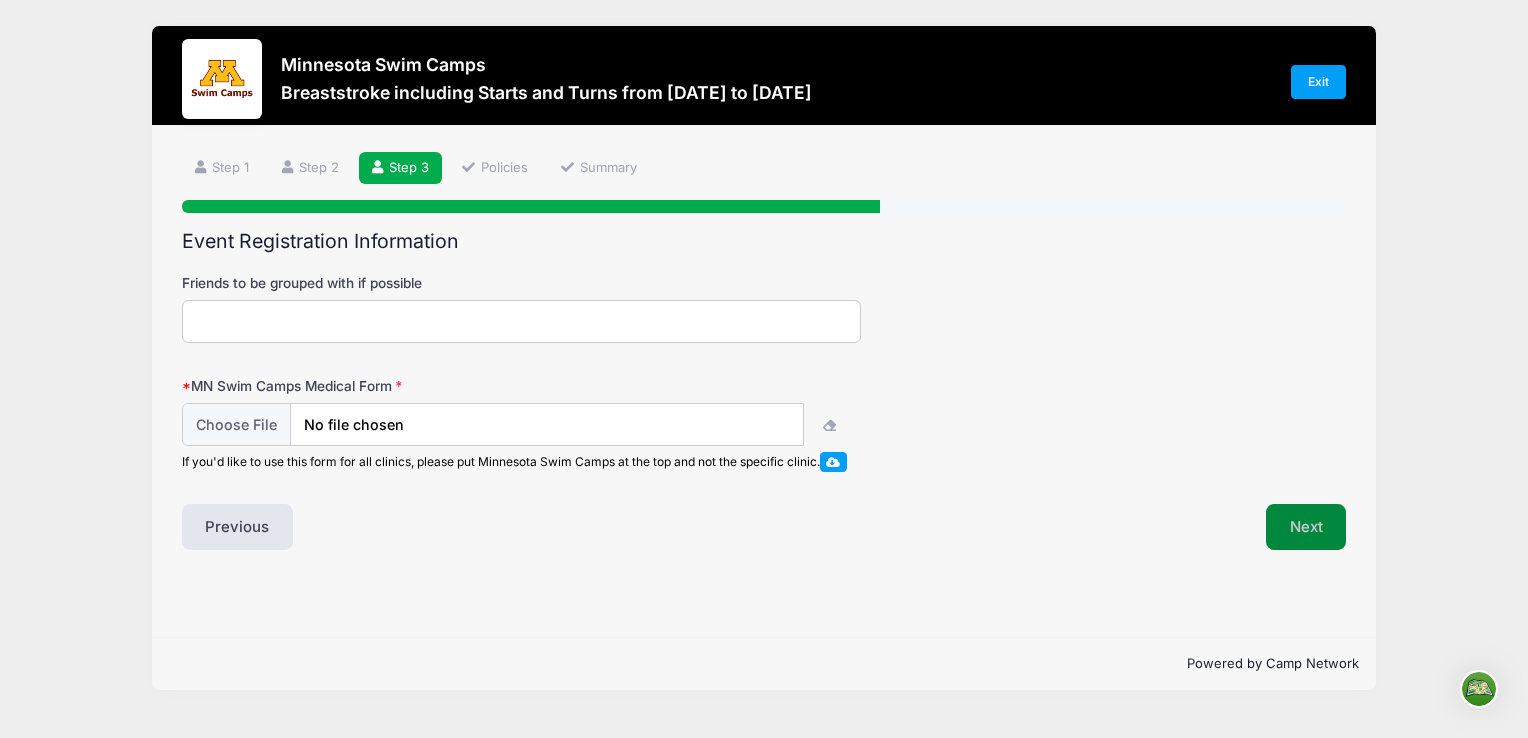 click on "Next" at bounding box center [1306, 527] 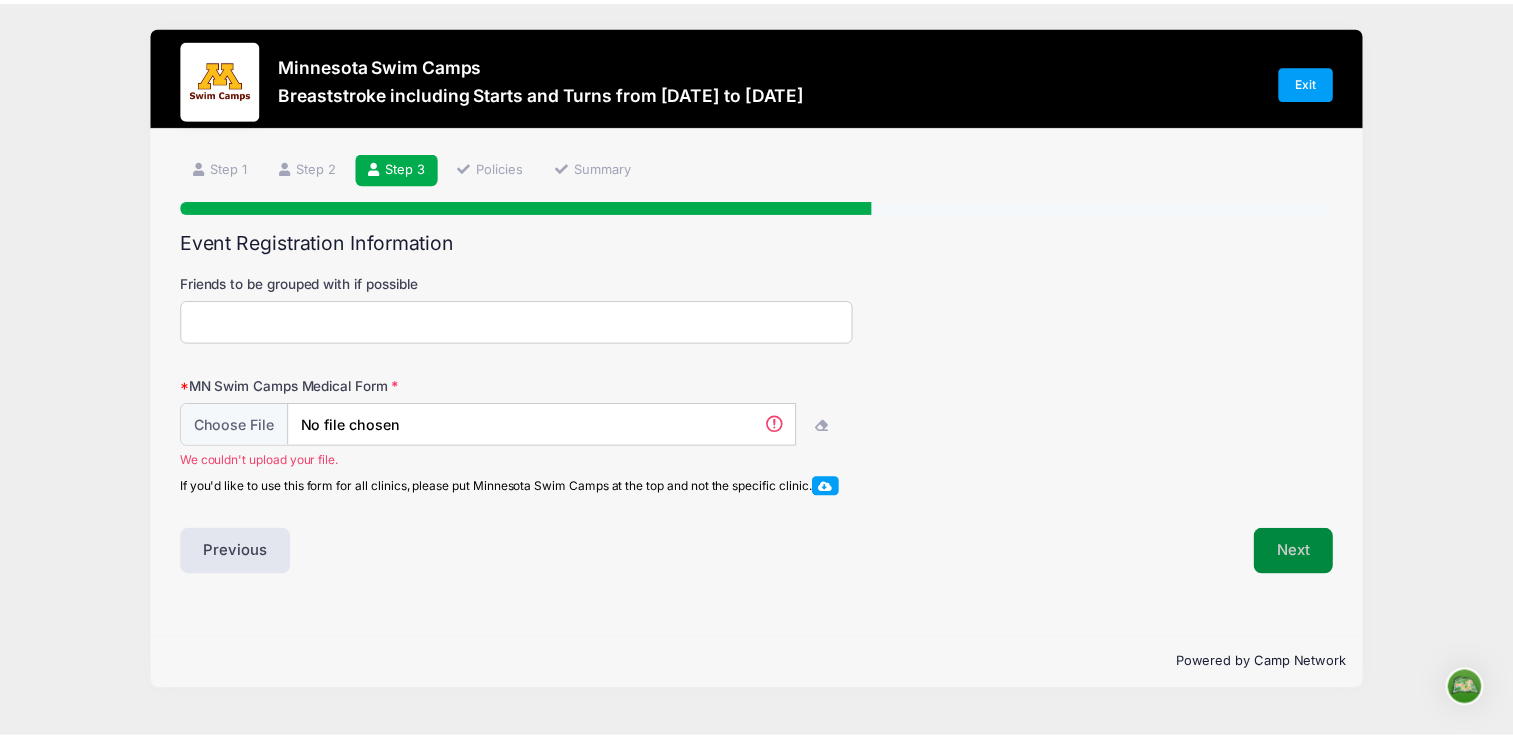 scroll, scrollTop: 0, scrollLeft: 0, axis: both 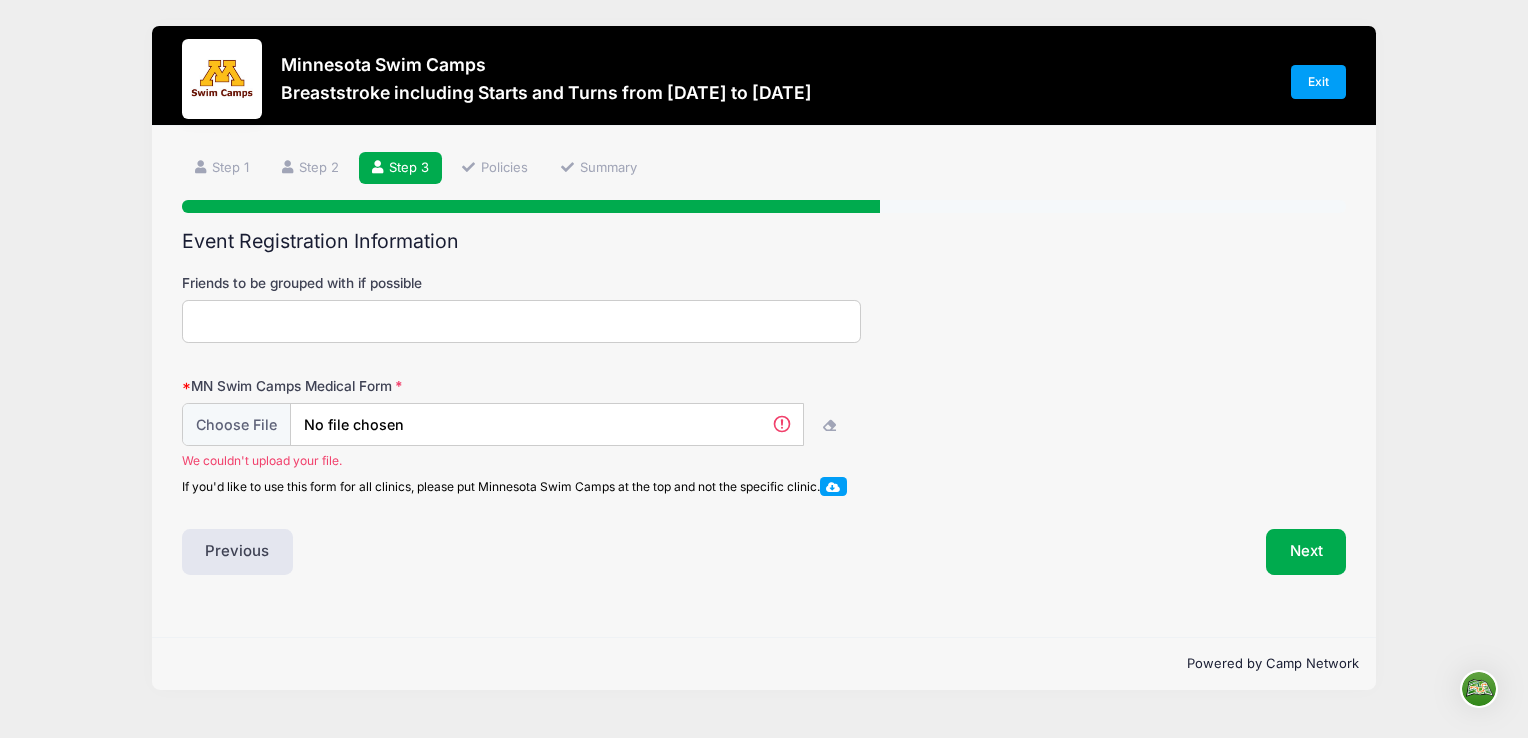 click at bounding box center (833, 486) 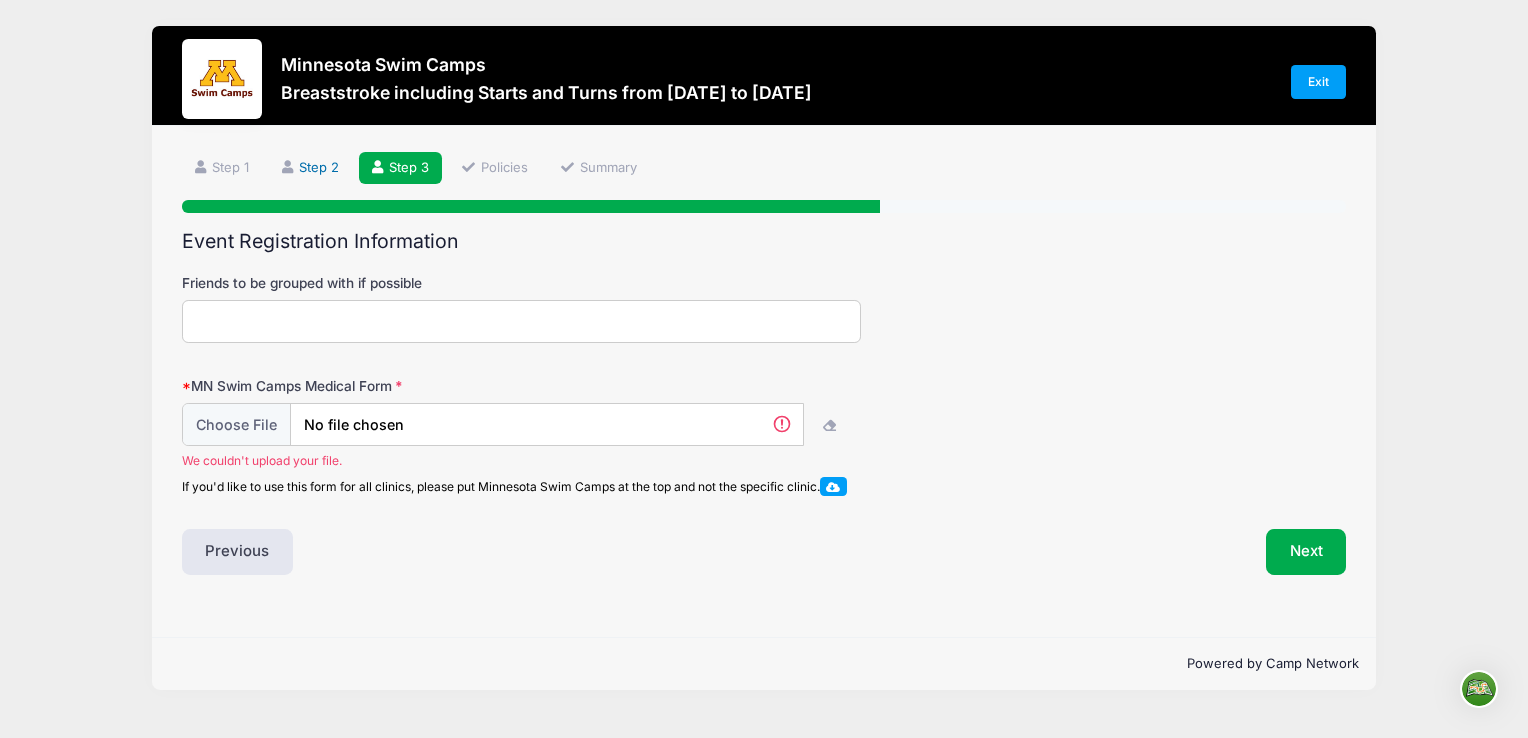 click on "Step 2" at bounding box center (311, 168) 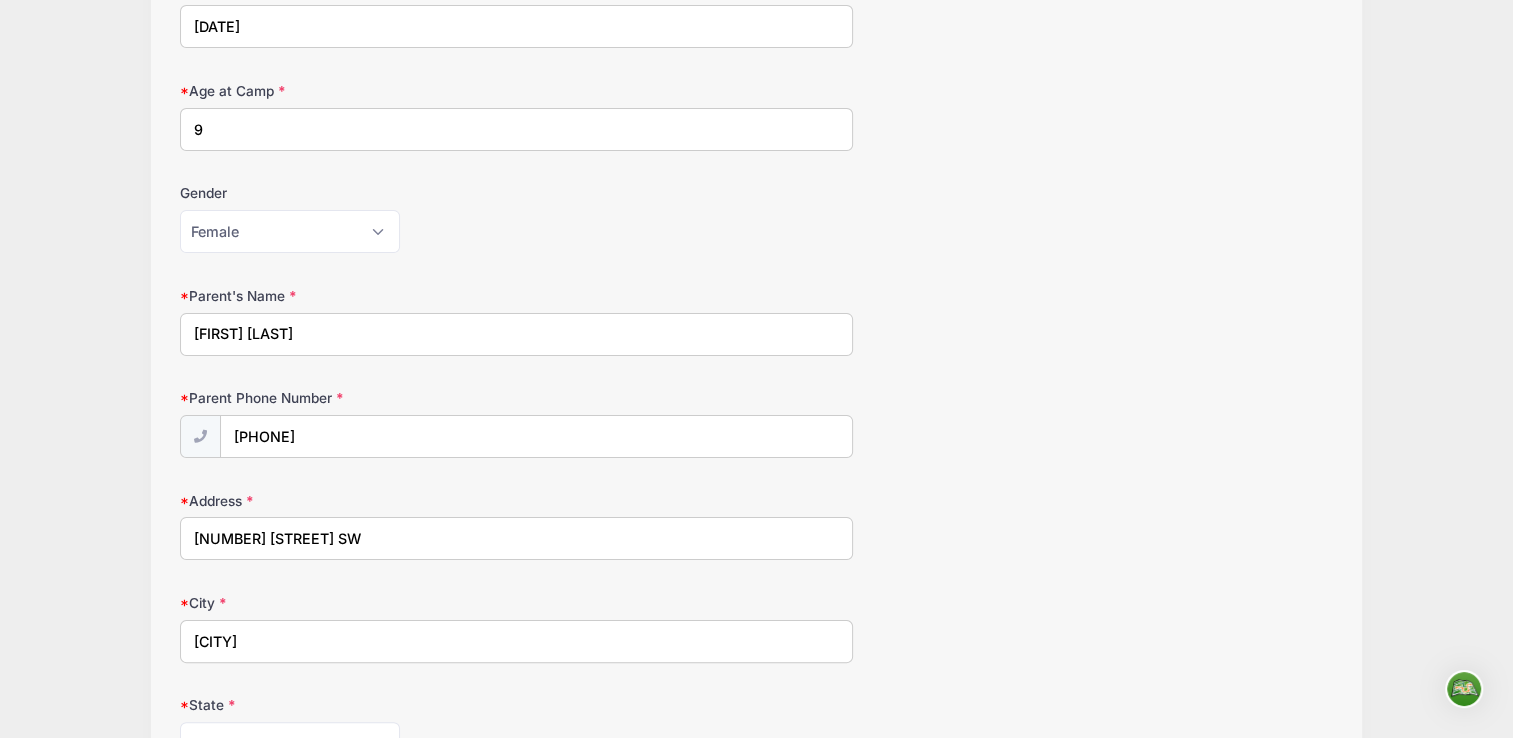 scroll, scrollTop: 0, scrollLeft: 0, axis: both 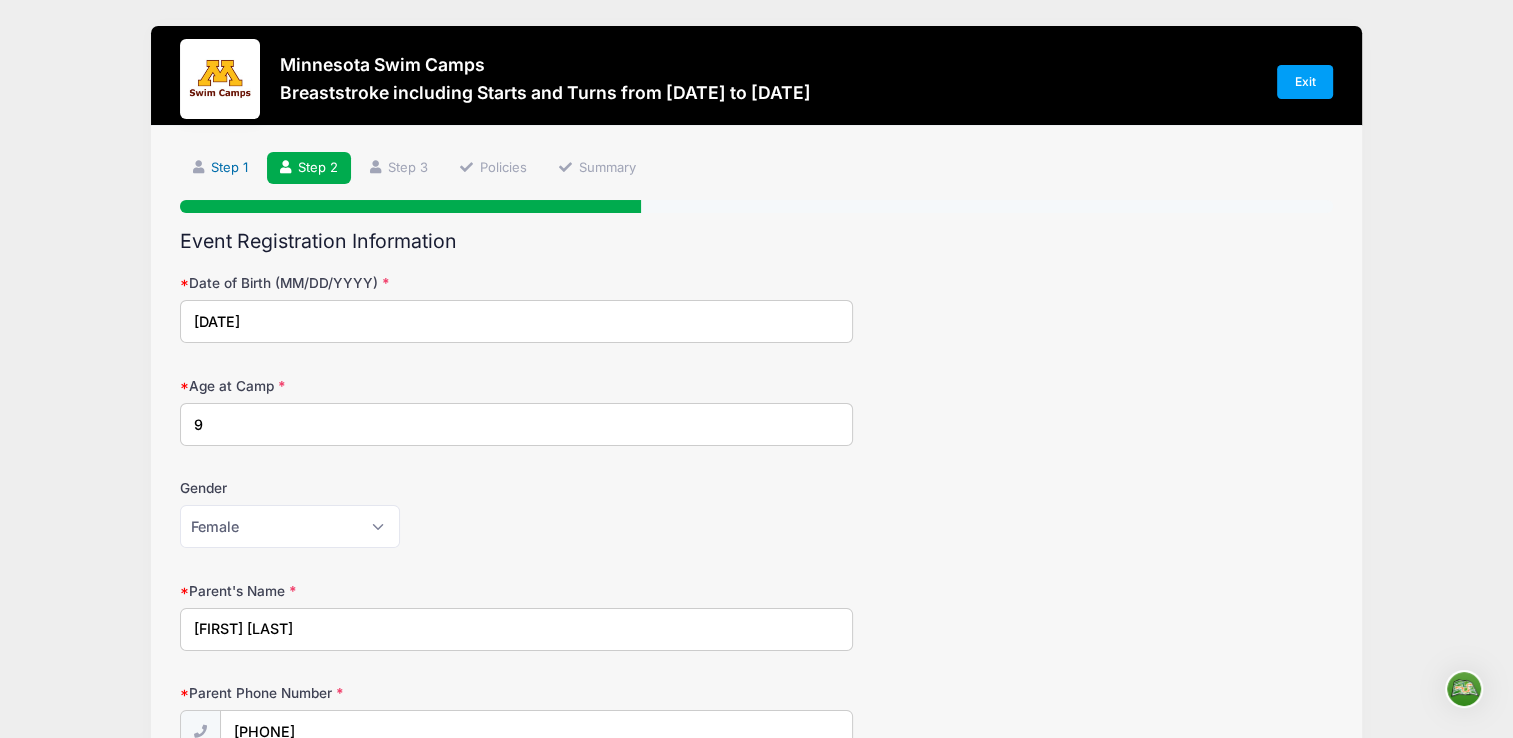 click on "Step 1" at bounding box center (220, 168) 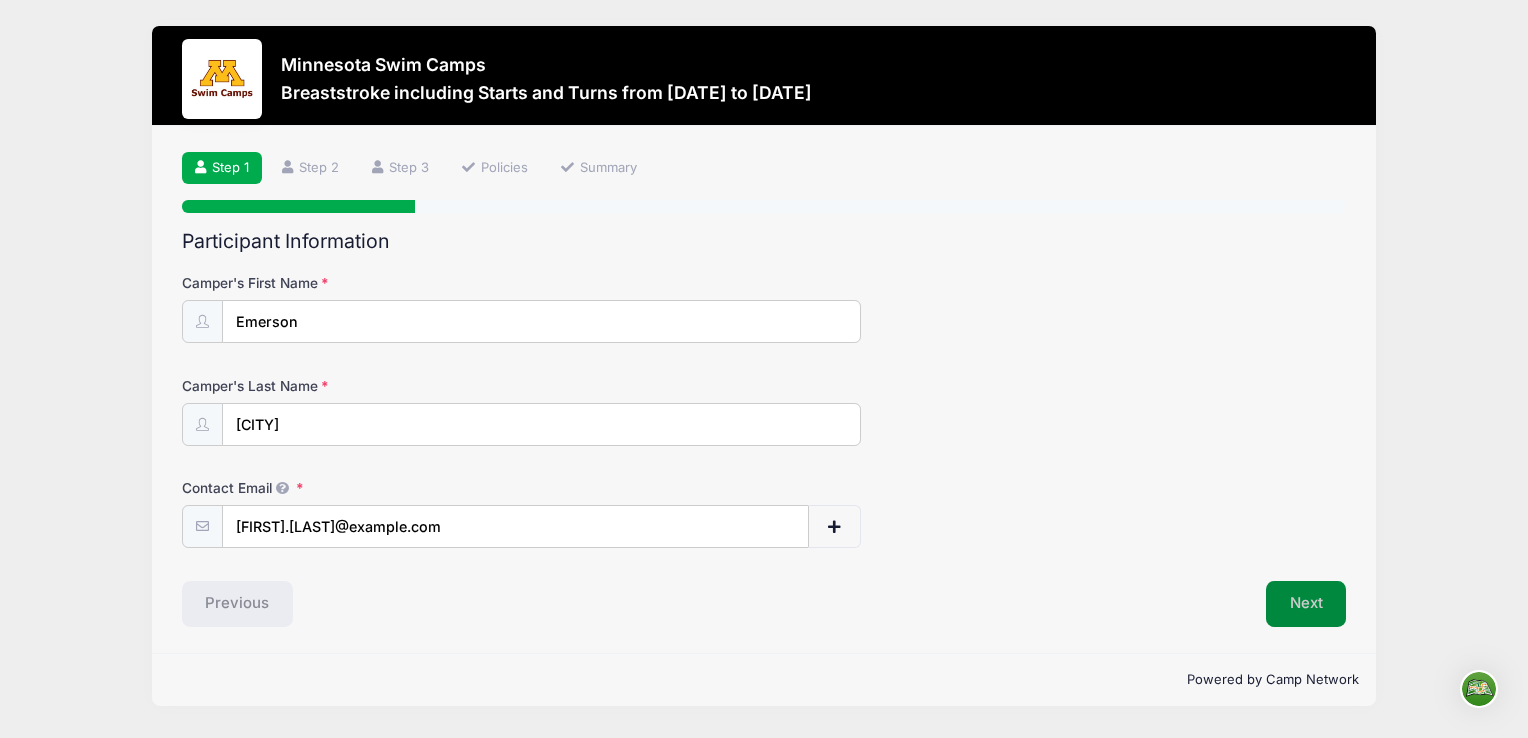 click on "Next" at bounding box center (1306, 604) 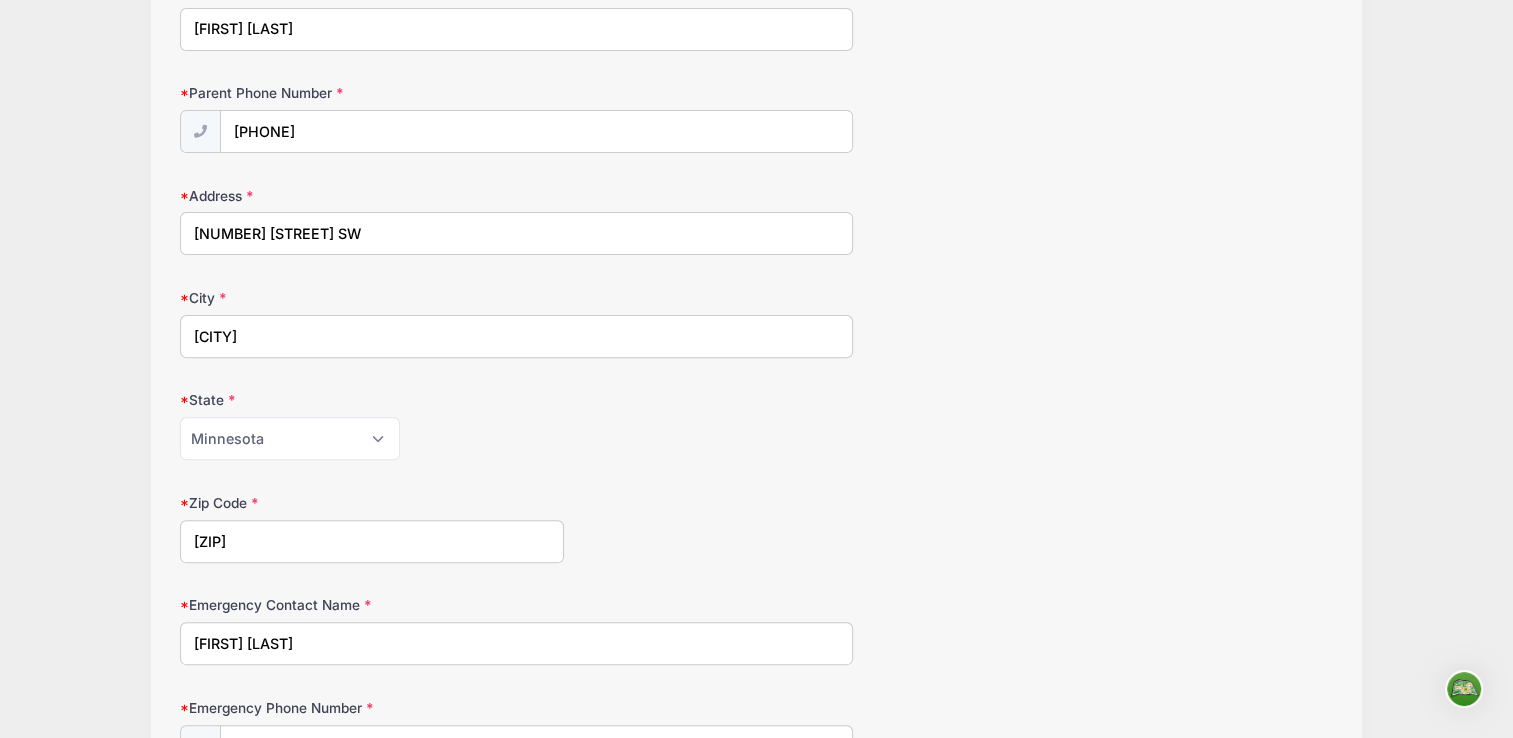 scroll, scrollTop: 995, scrollLeft: 0, axis: vertical 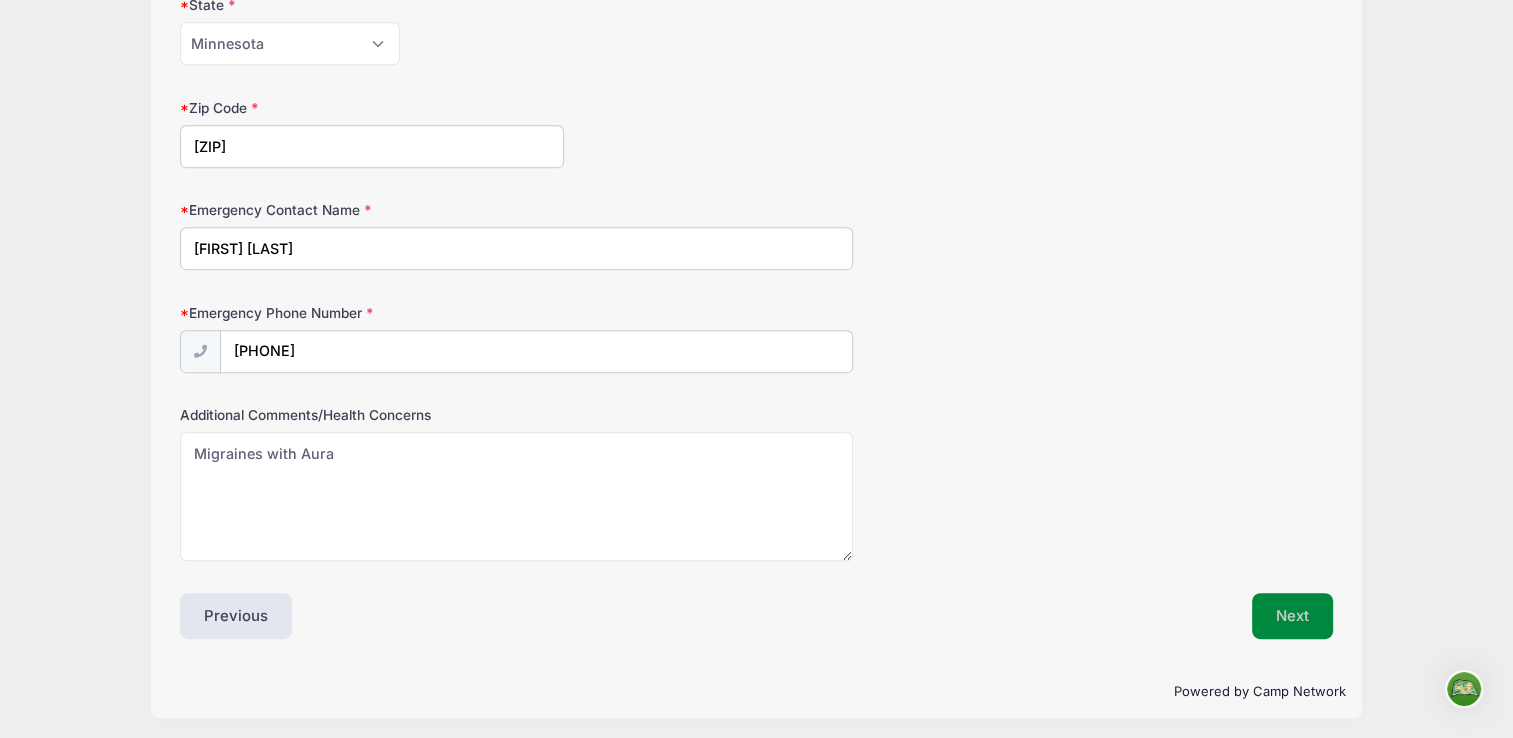 click on "Next" at bounding box center [1292, 616] 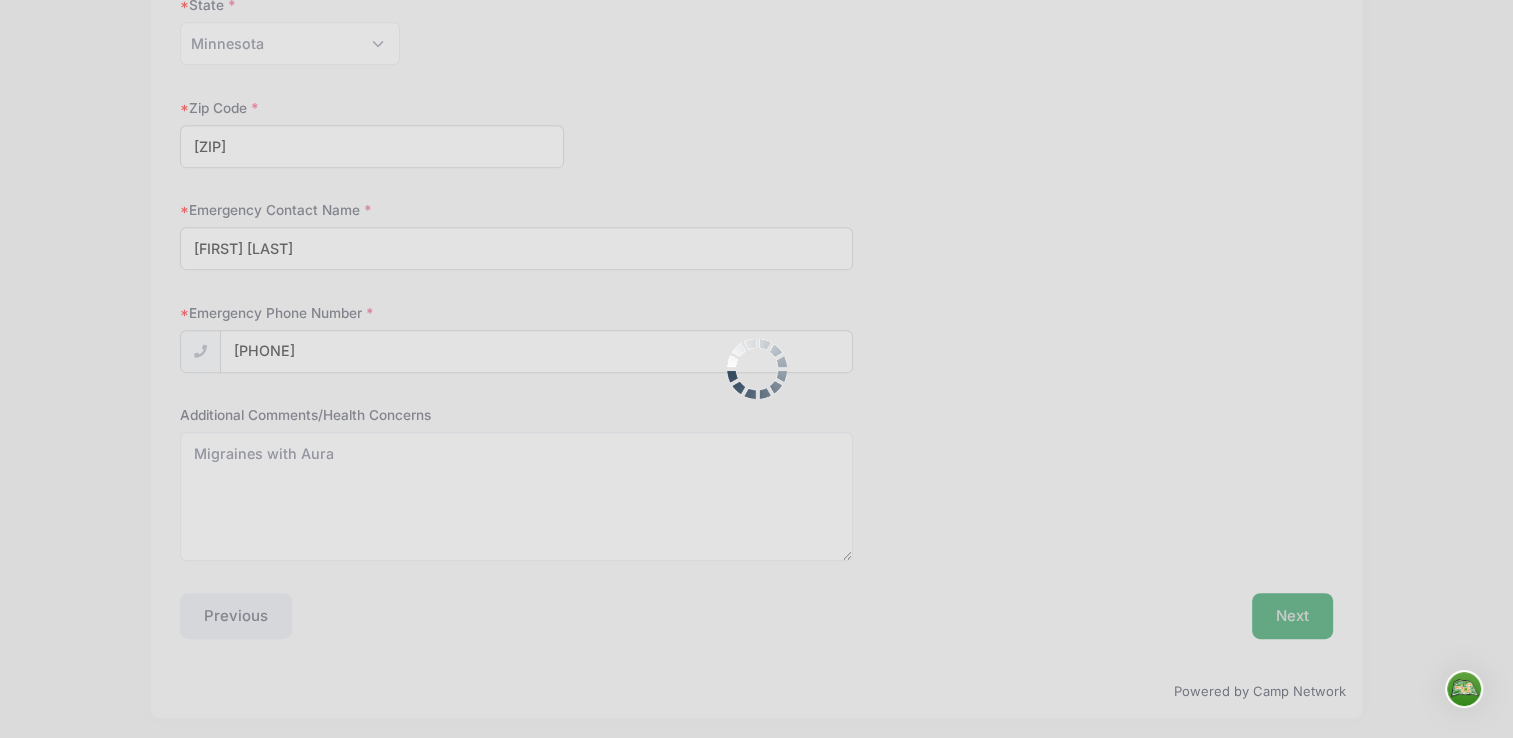 scroll, scrollTop: 0, scrollLeft: 0, axis: both 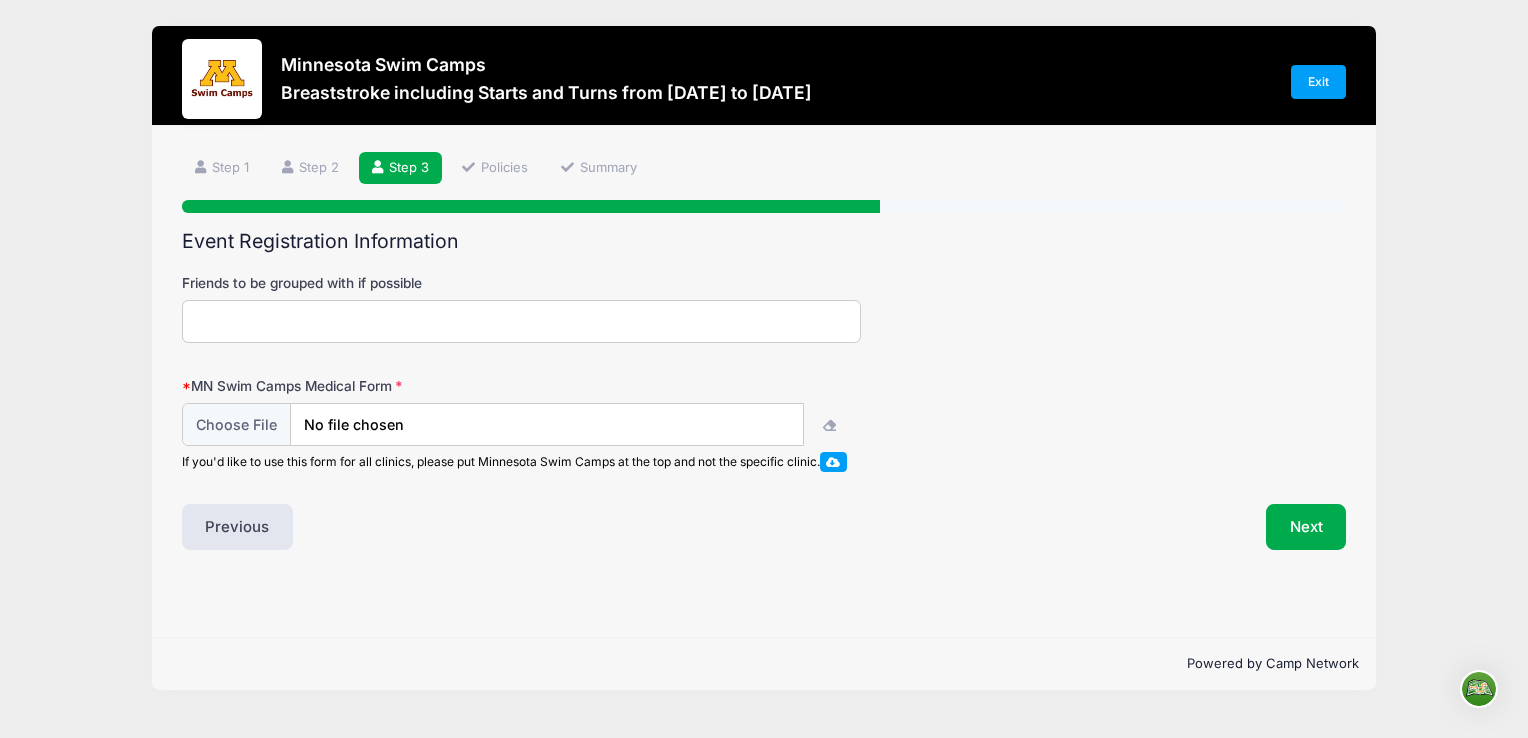 click at bounding box center [833, 461] 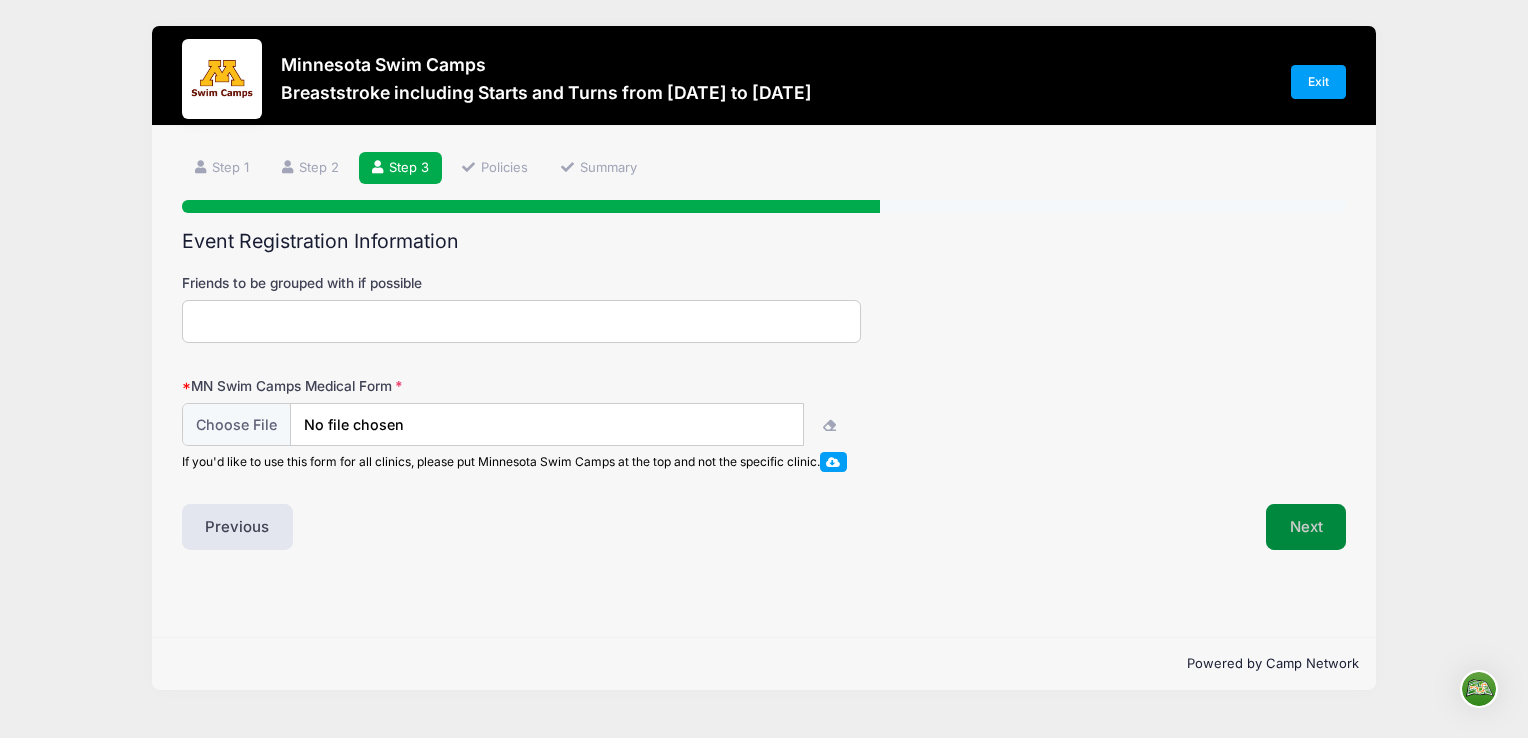click on "Next" at bounding box center (1306, 527) 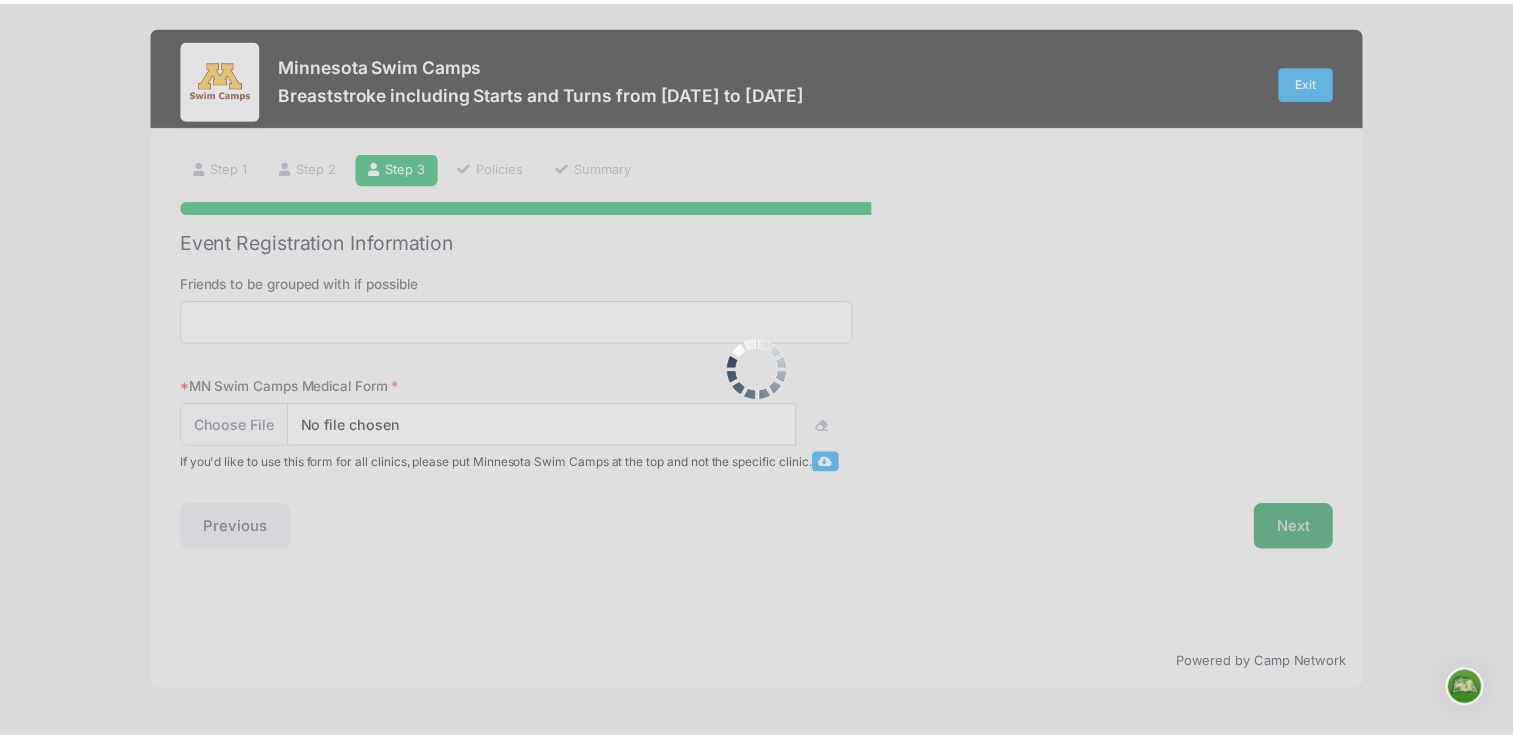 scroll, scrollTop: 0, scrollLeft: 0, axis: both 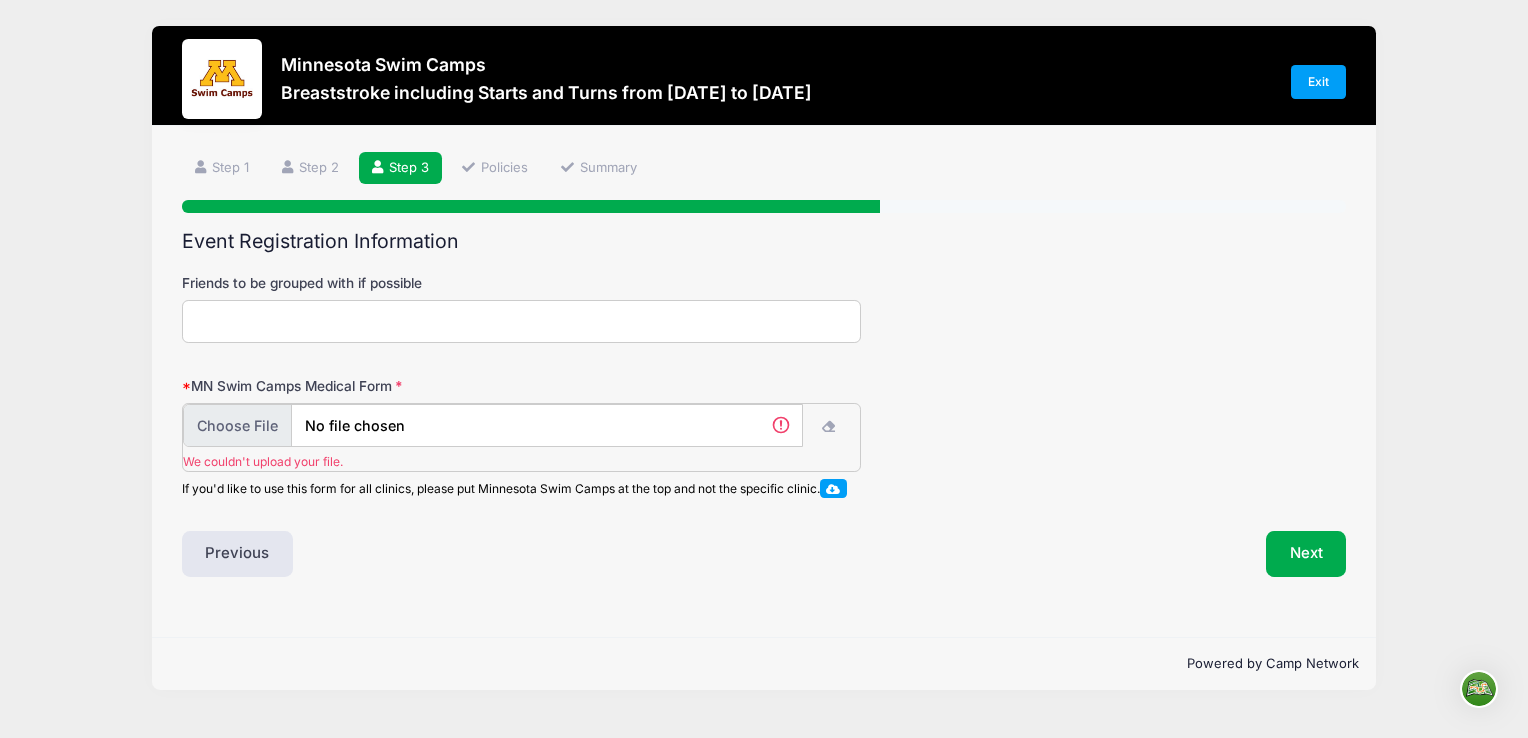 click at bounding box center [493, 425] 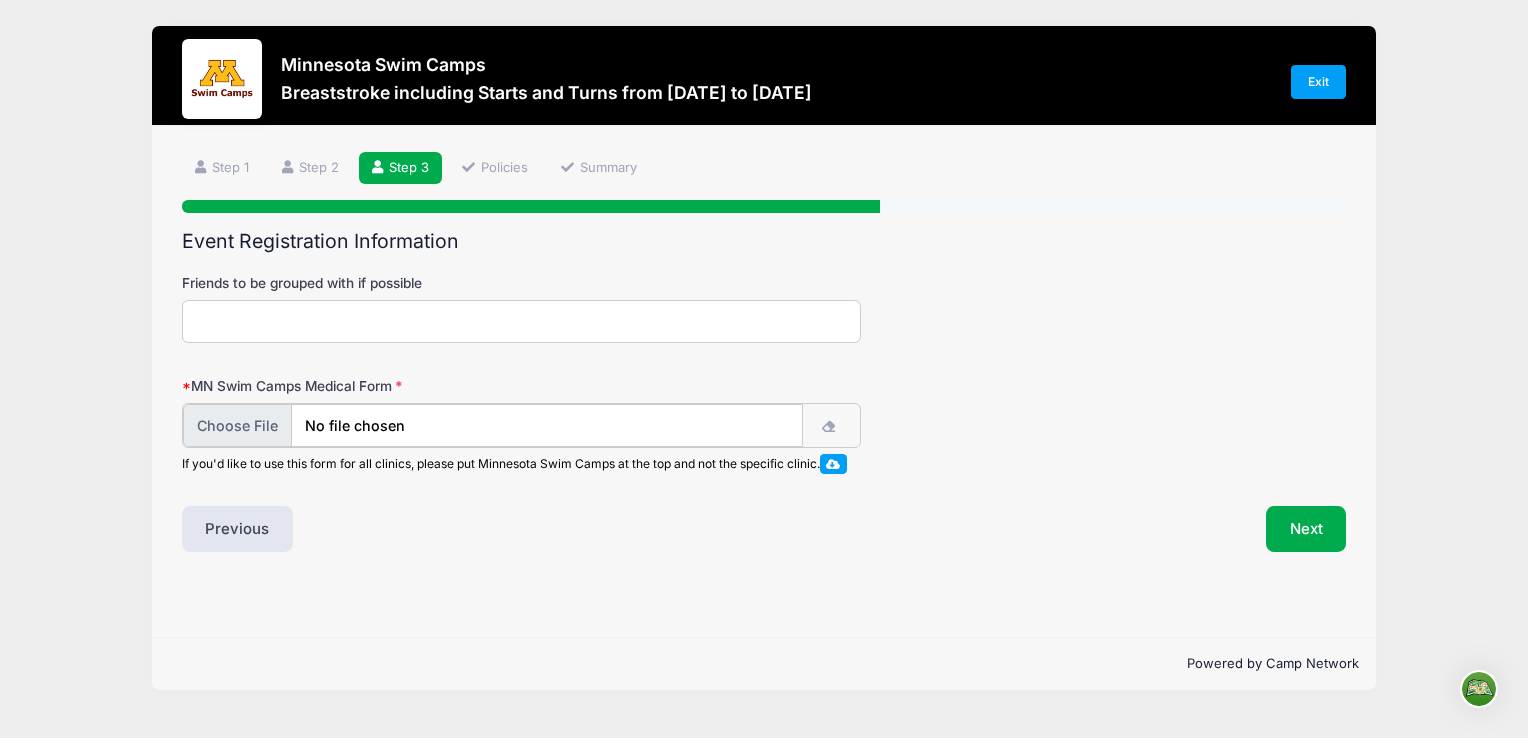 type on "C:\fakepath\Emerson Medical Release.jpg" 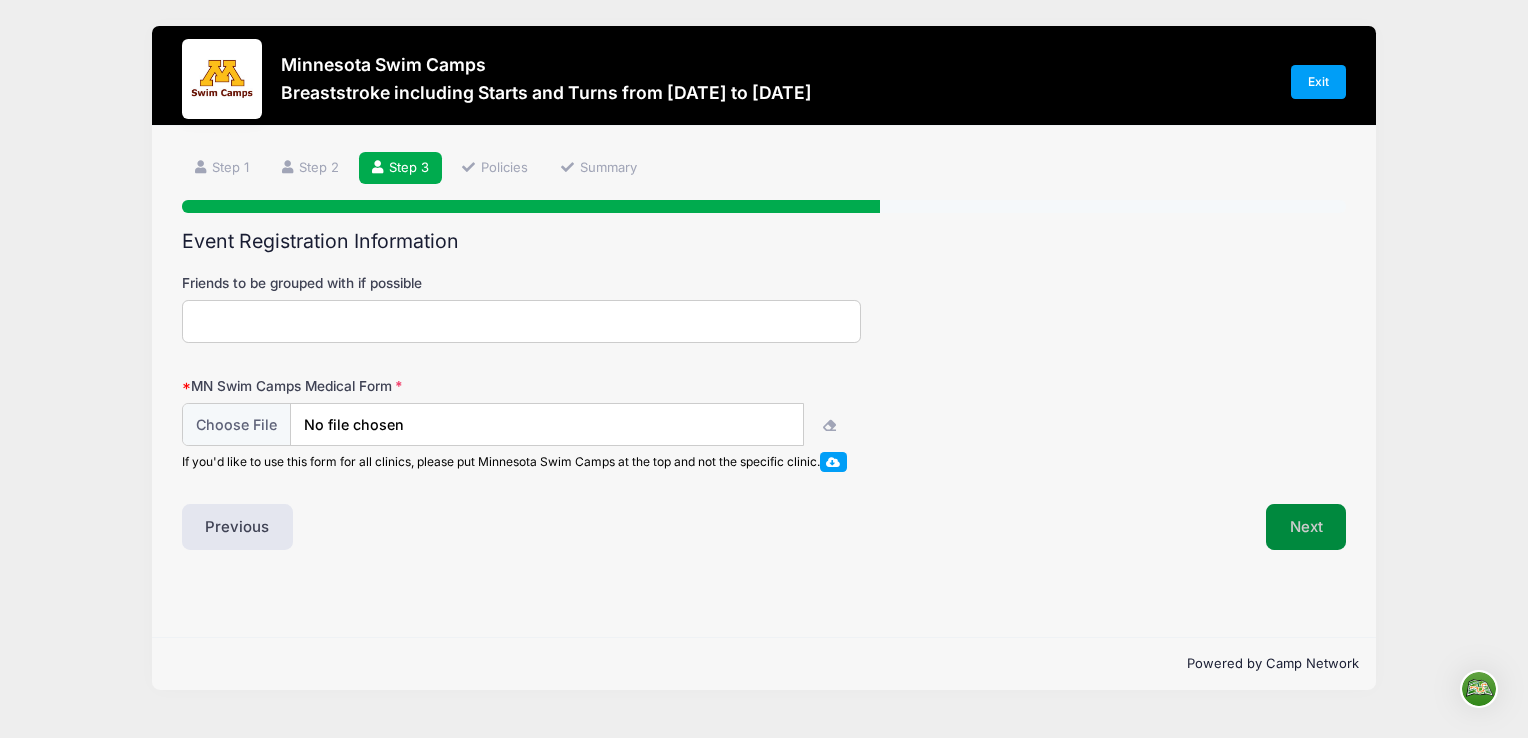 click on "Next" at bounding box center [1306, 527] 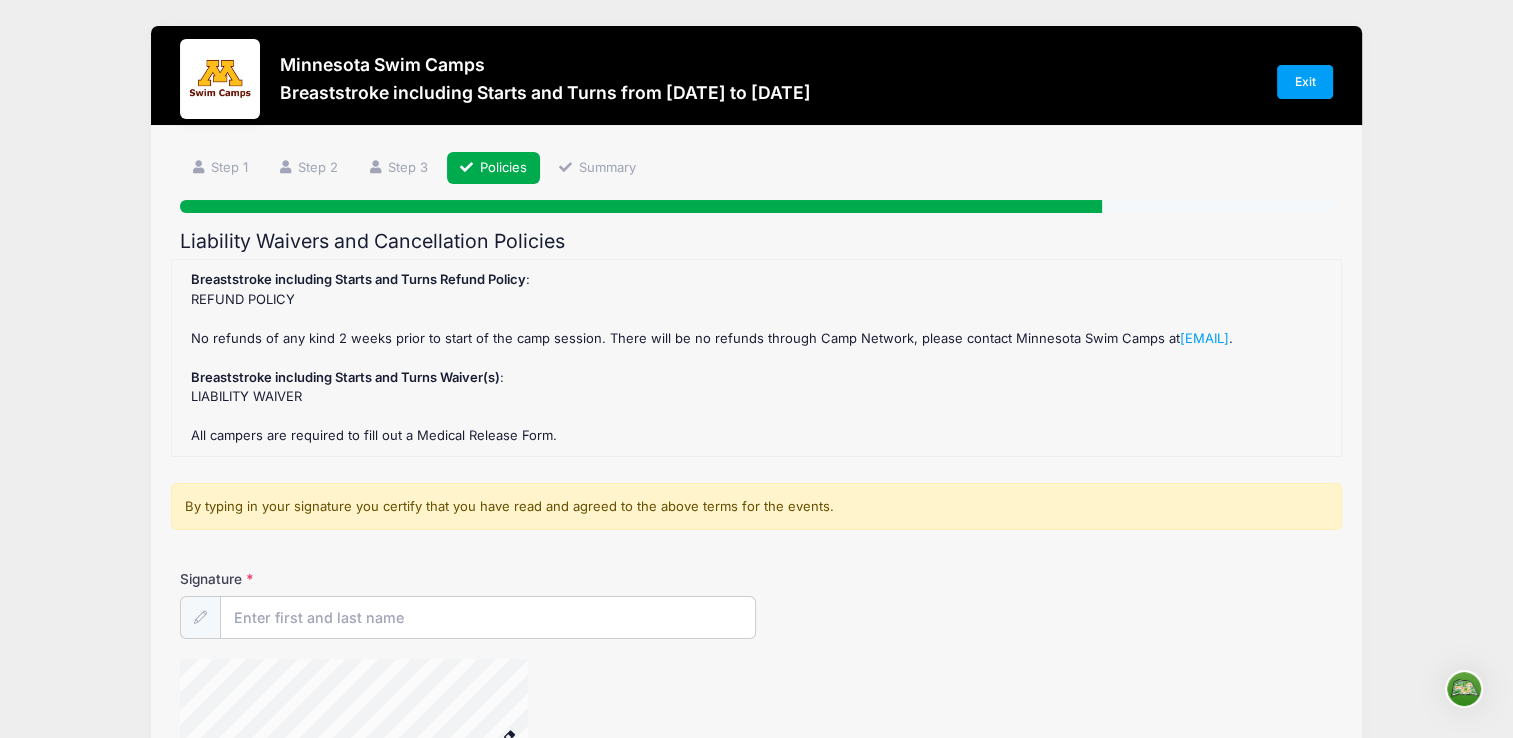 scroll, scrollTop: 0, scrollLeft: 0, axis: both 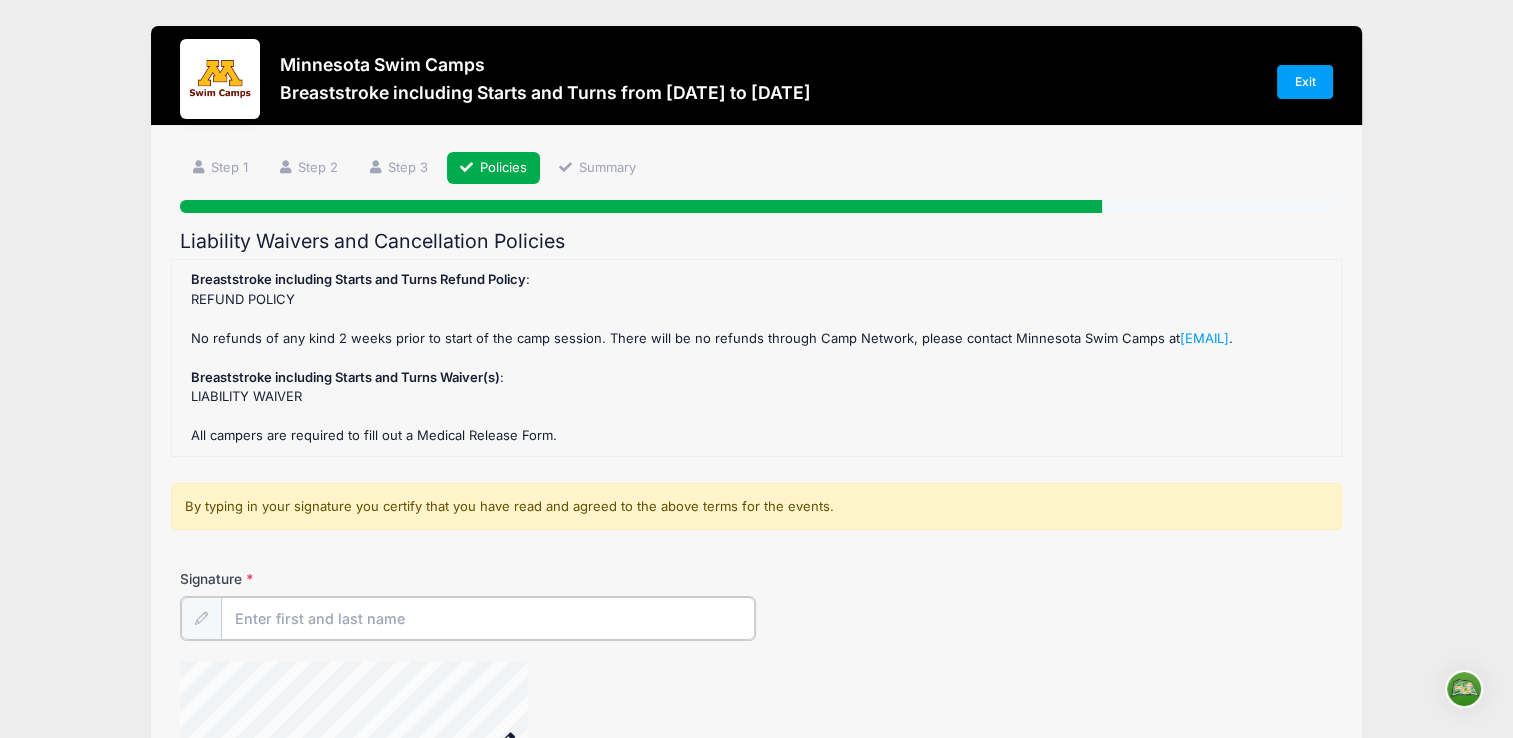 click on "Signature" at bounding box center (488, 618) 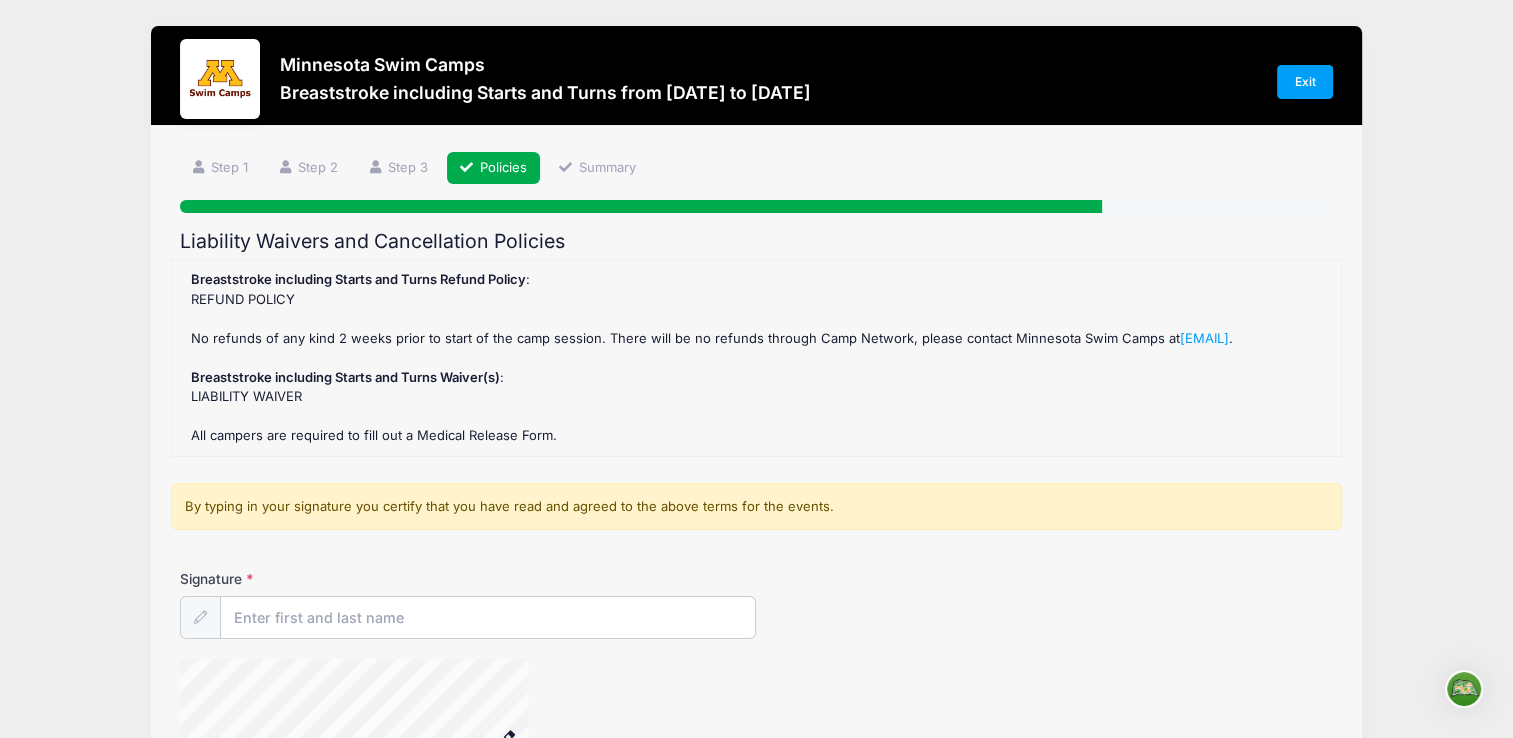 click on "Signature" at bounding box center [756, 604] 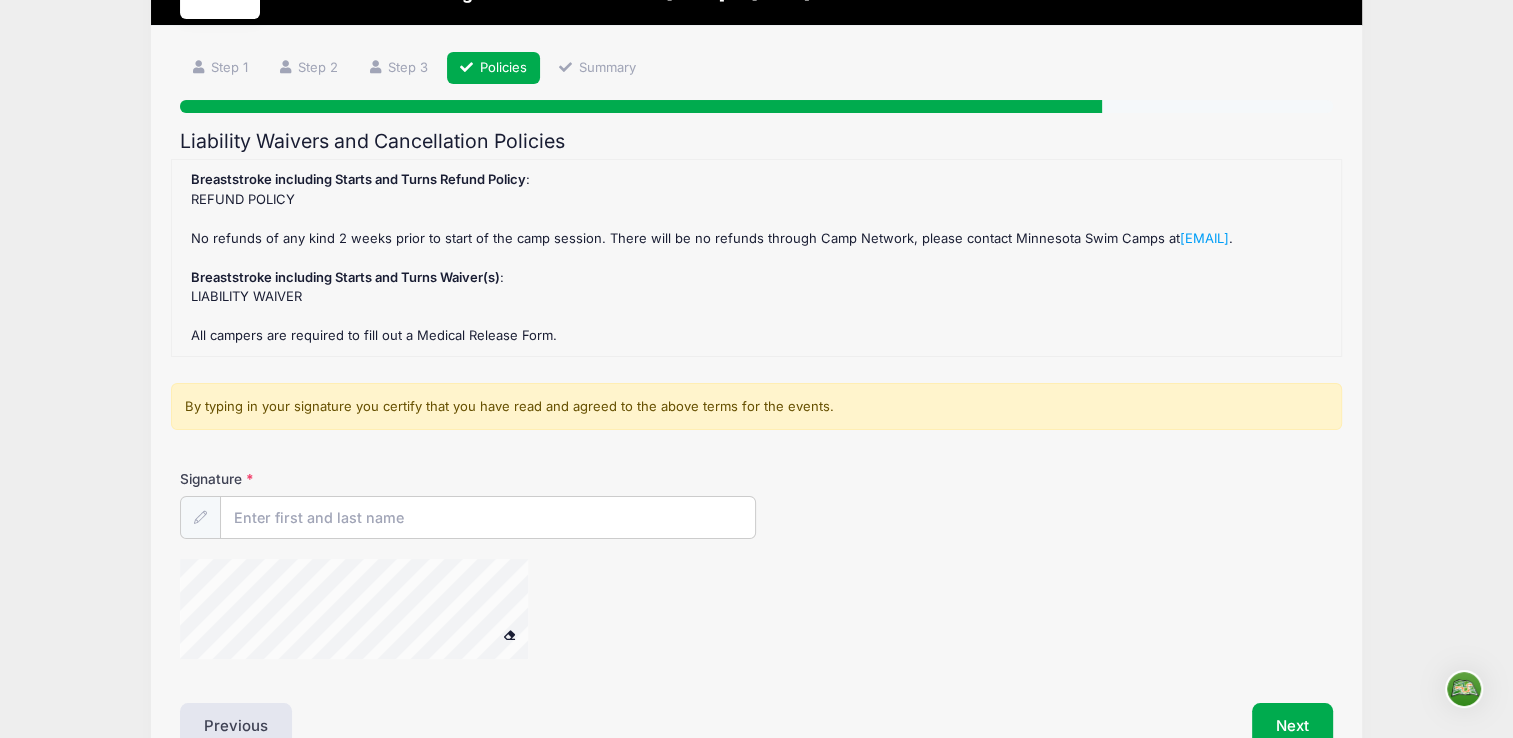 scroll, scrollTop: 200, scrollLeft: 0, axis: vertical 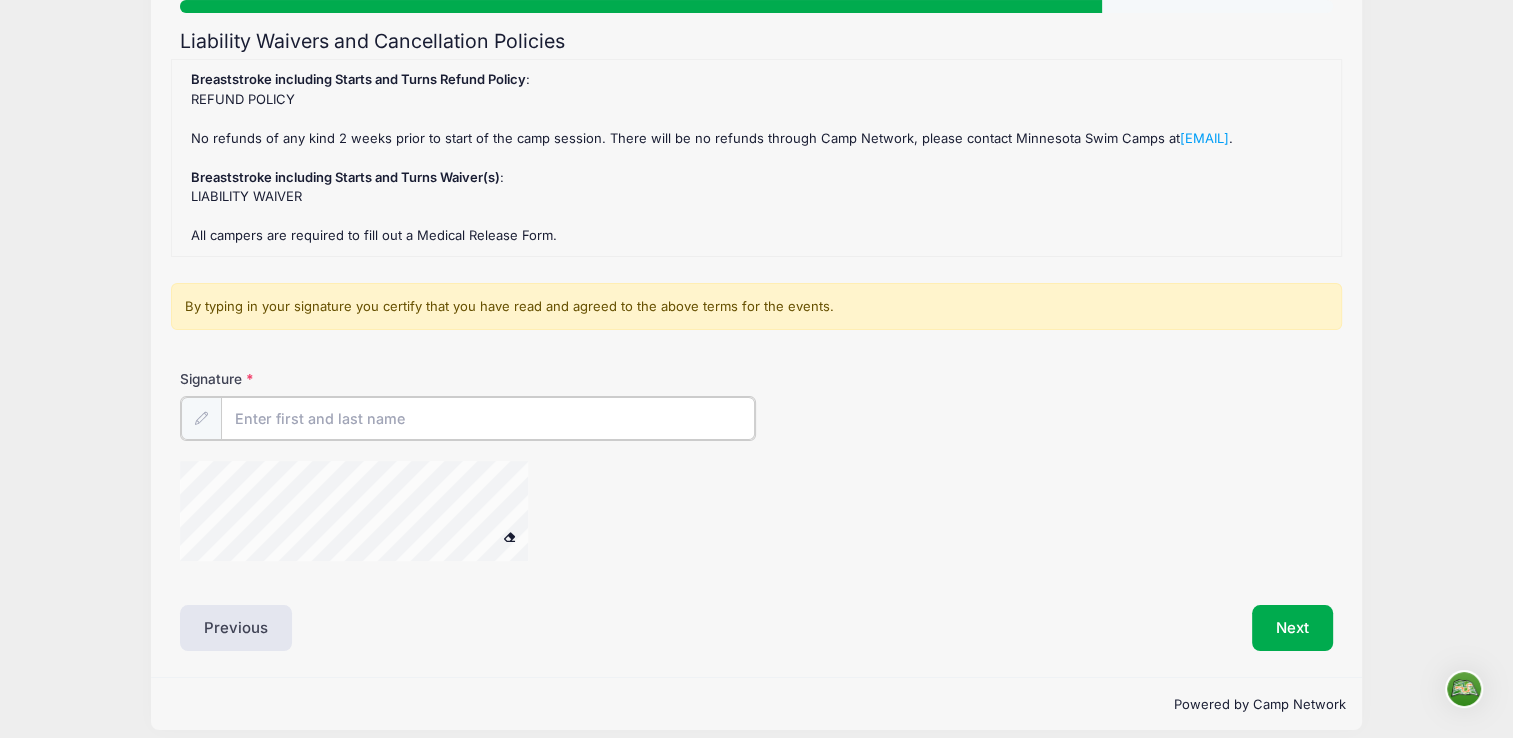 click on "Signature" at bounding box center [488, 418] 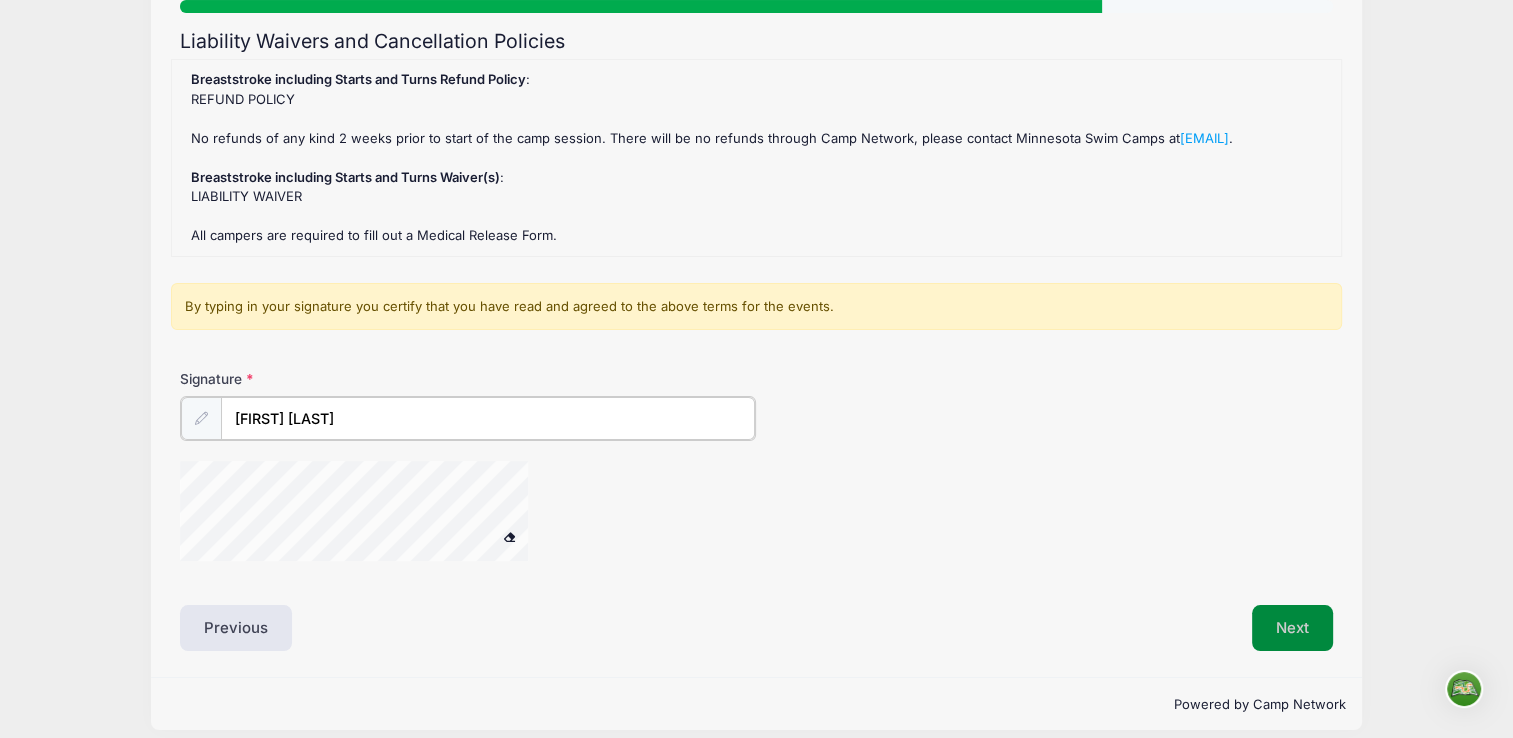 type on "Stephanie Dolan" 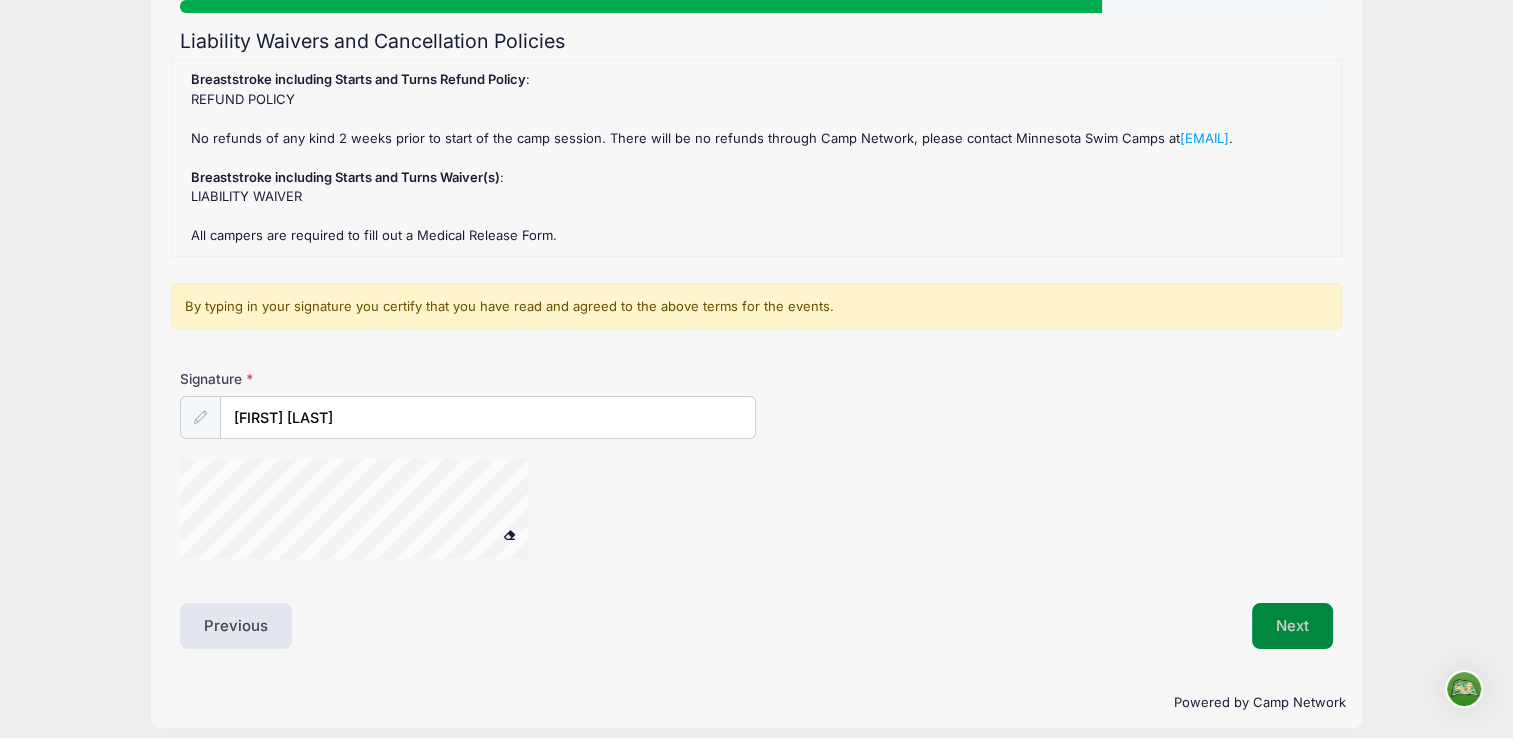 click on "Next" at bounding box center [1292, 626] 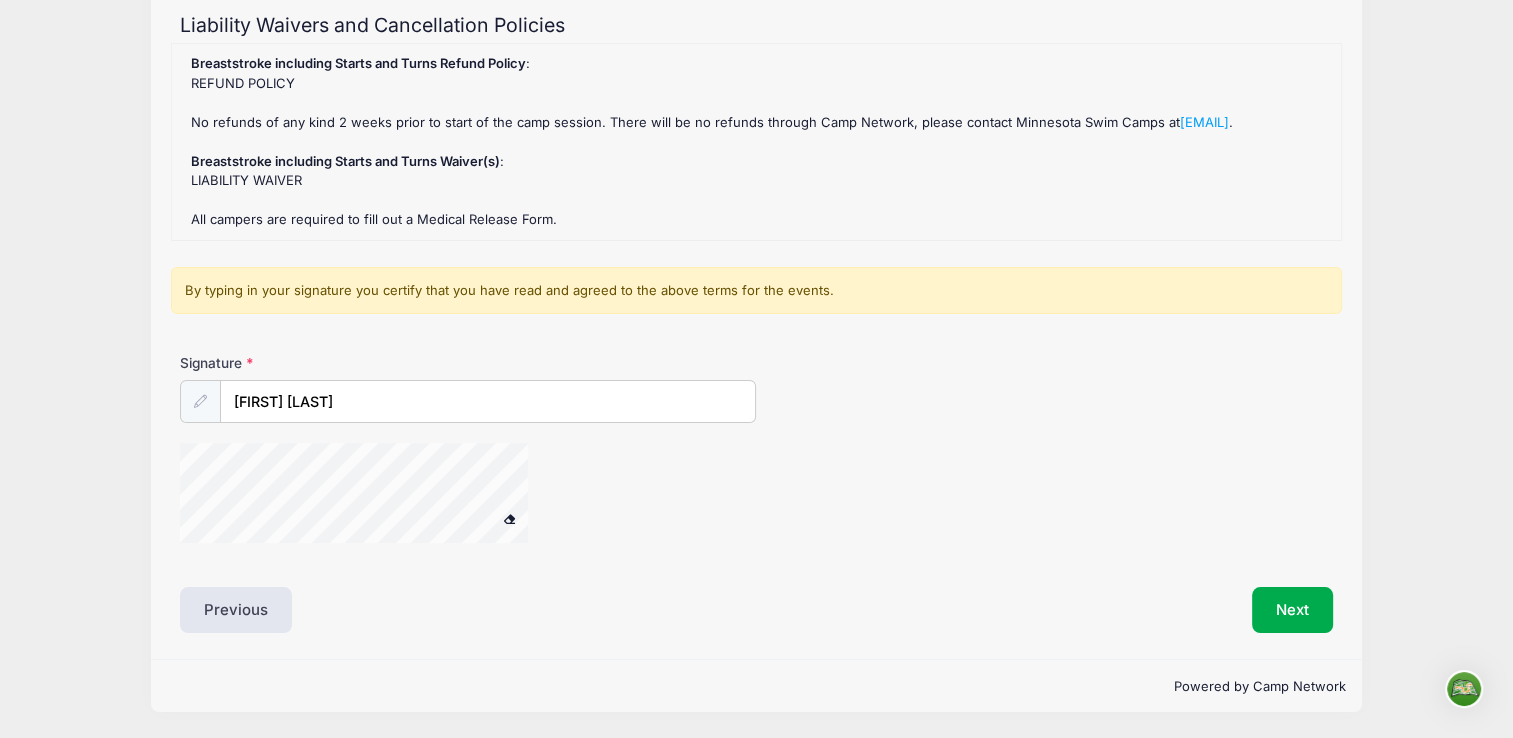 scroll, scrollTop: 232, scrollLeft: 0, axis: vertical 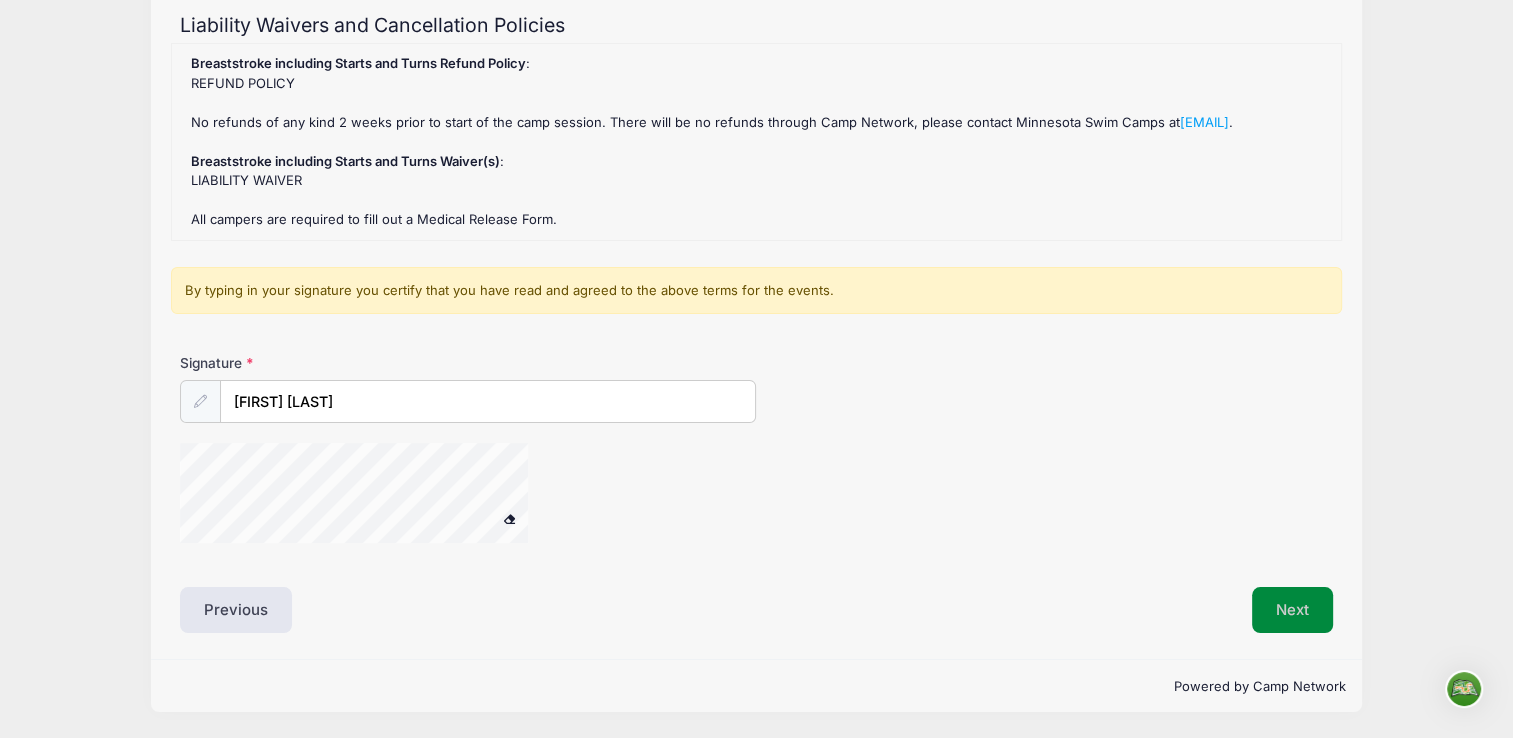 click on "Next" at bounding box center [1292, 610] 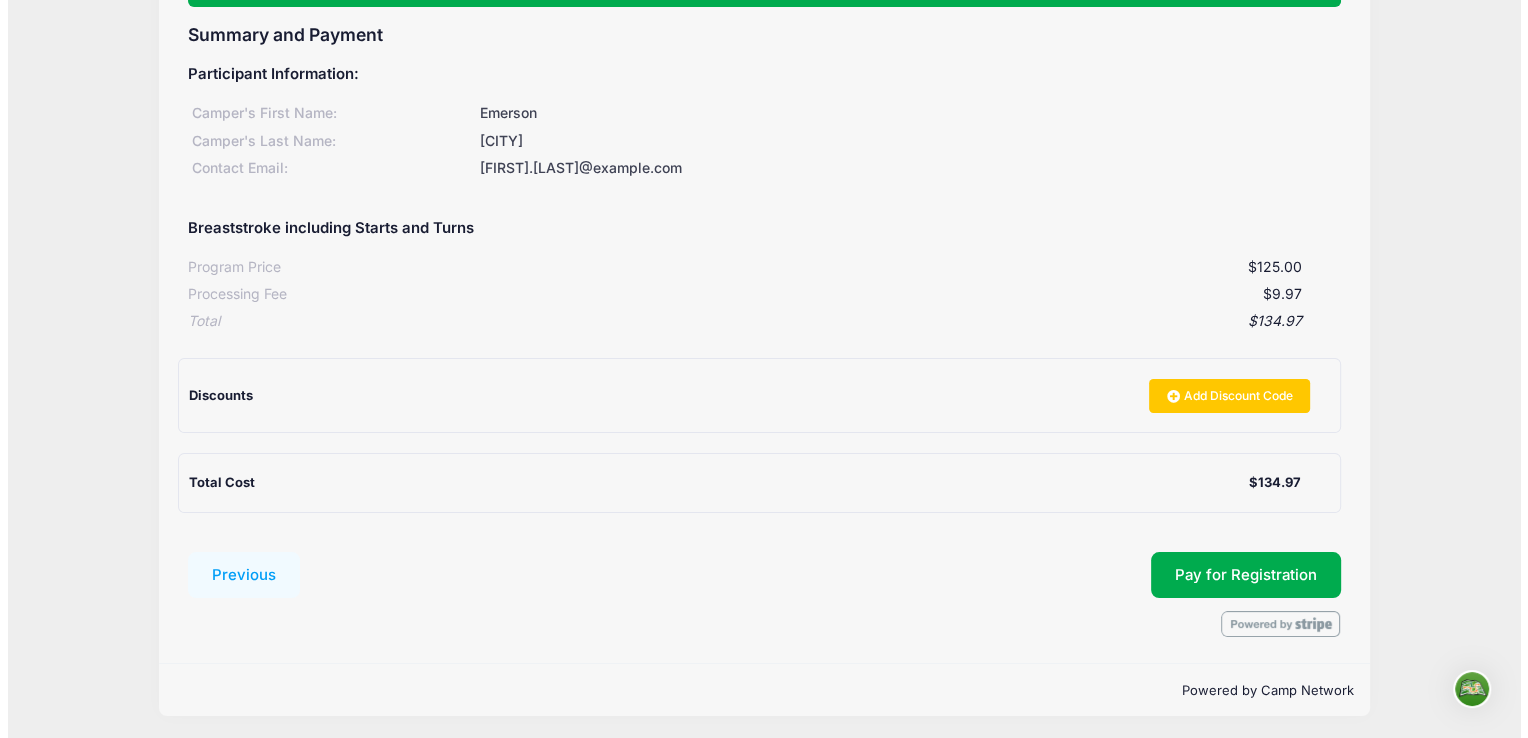 scroll, scrollTop: 208, scrollLeft: 0, axis: vertical 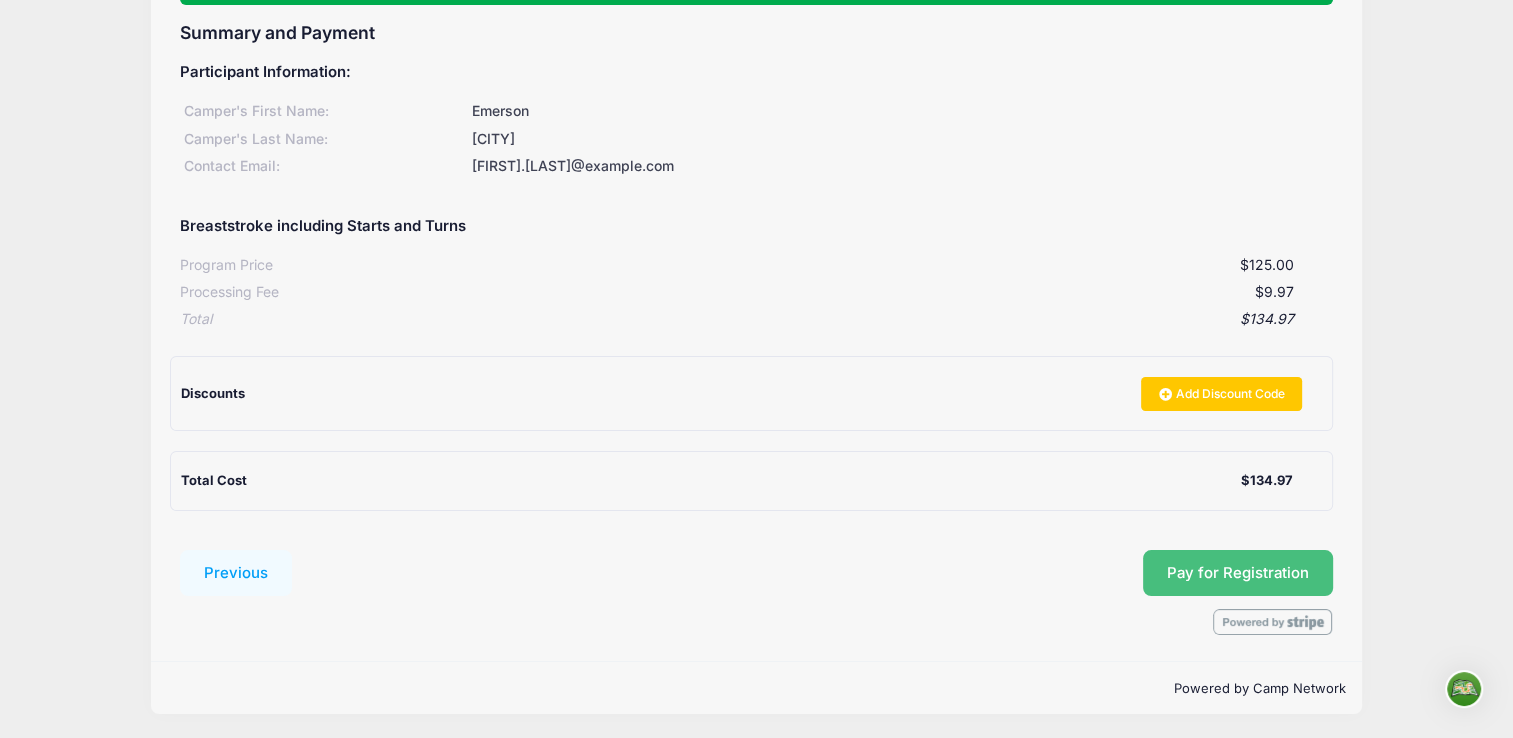 click on "Pay for Registration" at bounding box center [1238, 573] 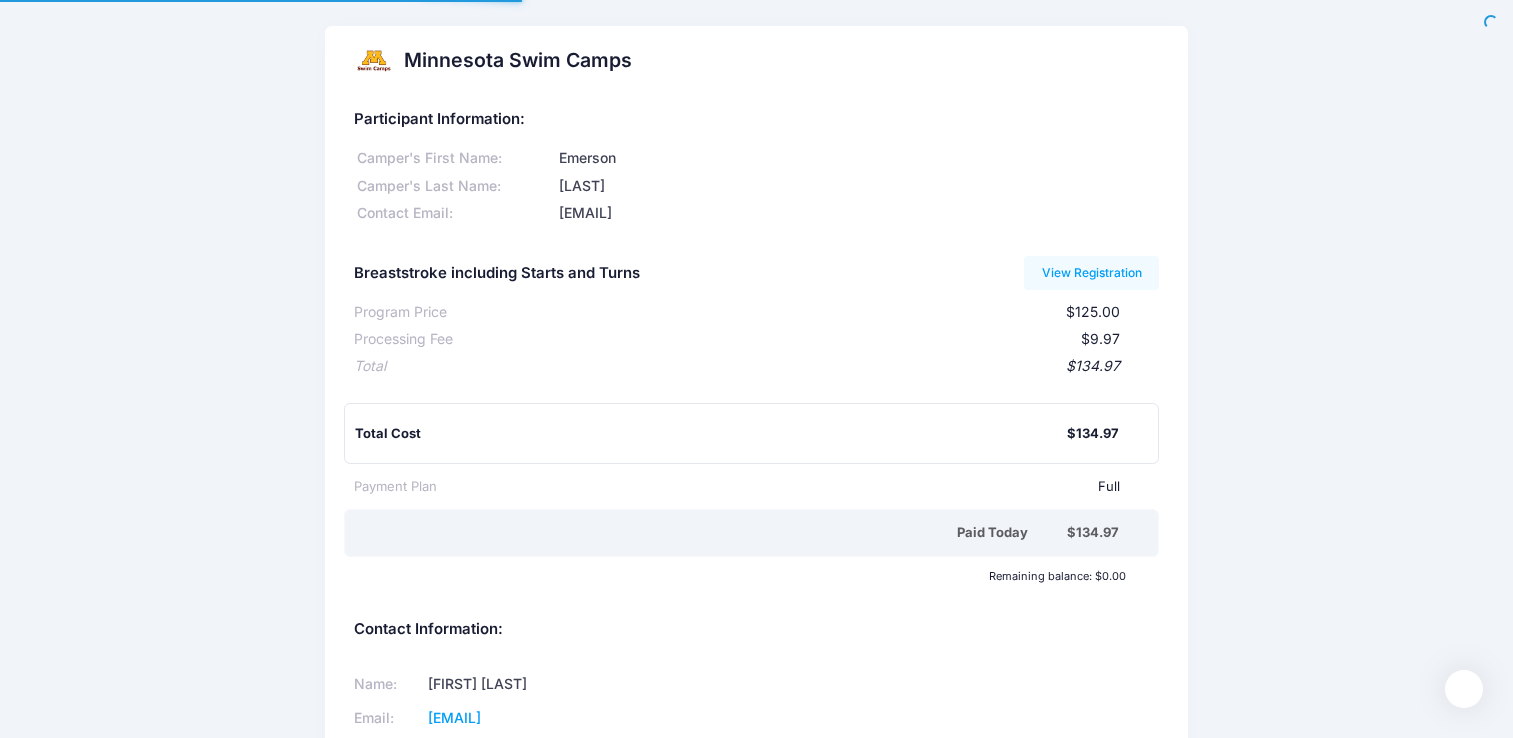 scroll, scrollTop: 0, scrollLeft: 0, axis: both 